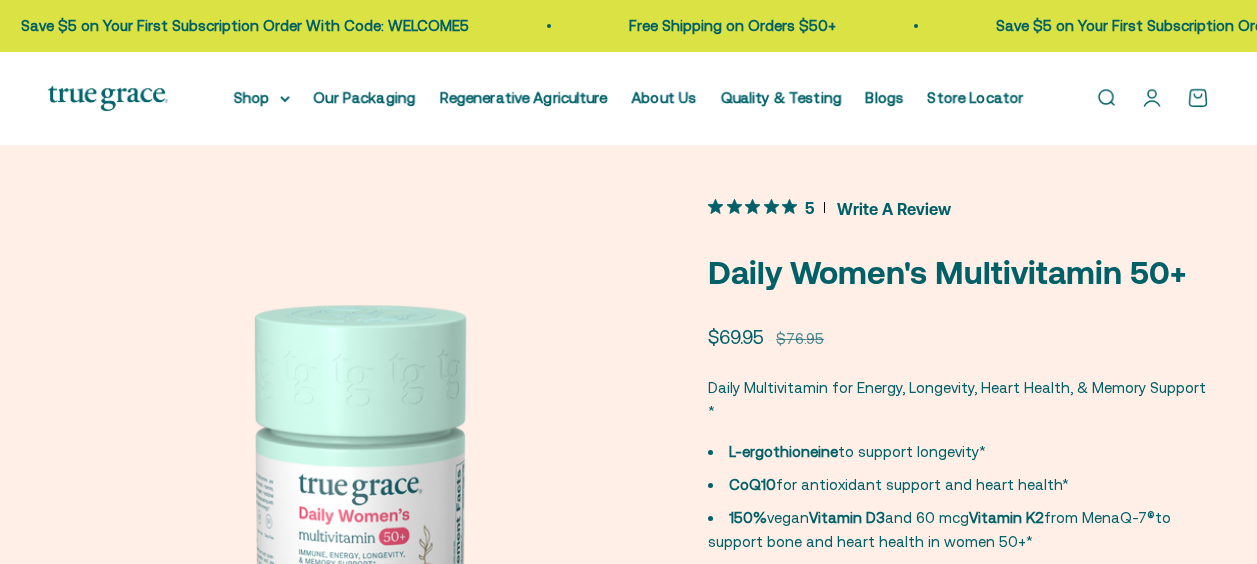scroll, scrollTop: 0, scrollLeft: 0, axis: both 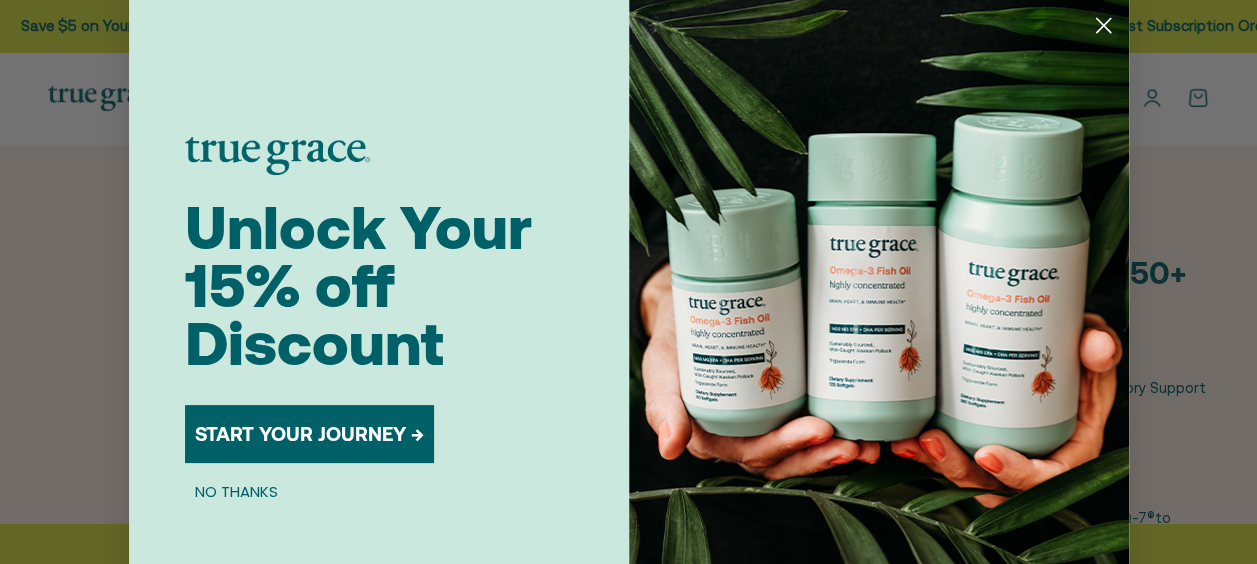 click 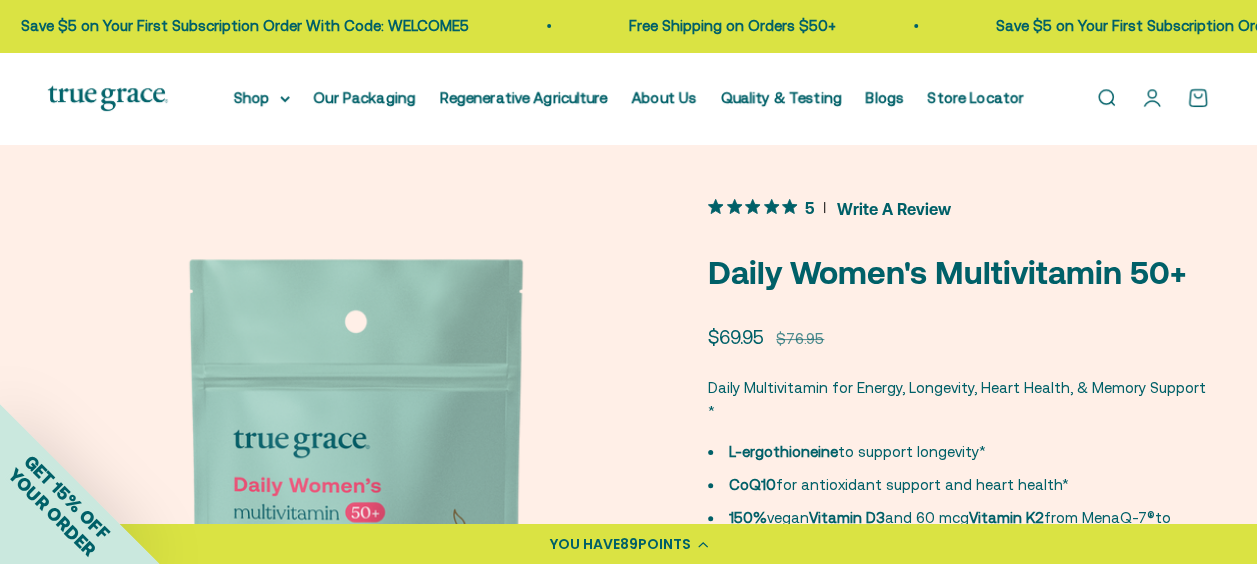 click on "Open account page" at bounding box center (1152, 98) 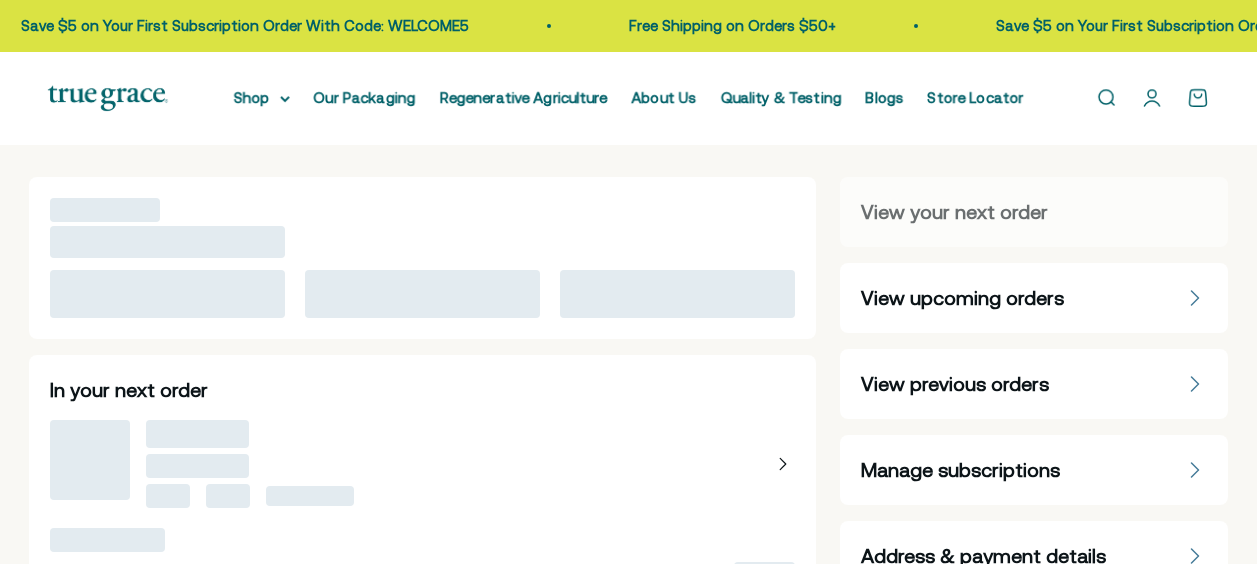 scroll, scrollTop: 0, scrollLeft: 0, axis: both 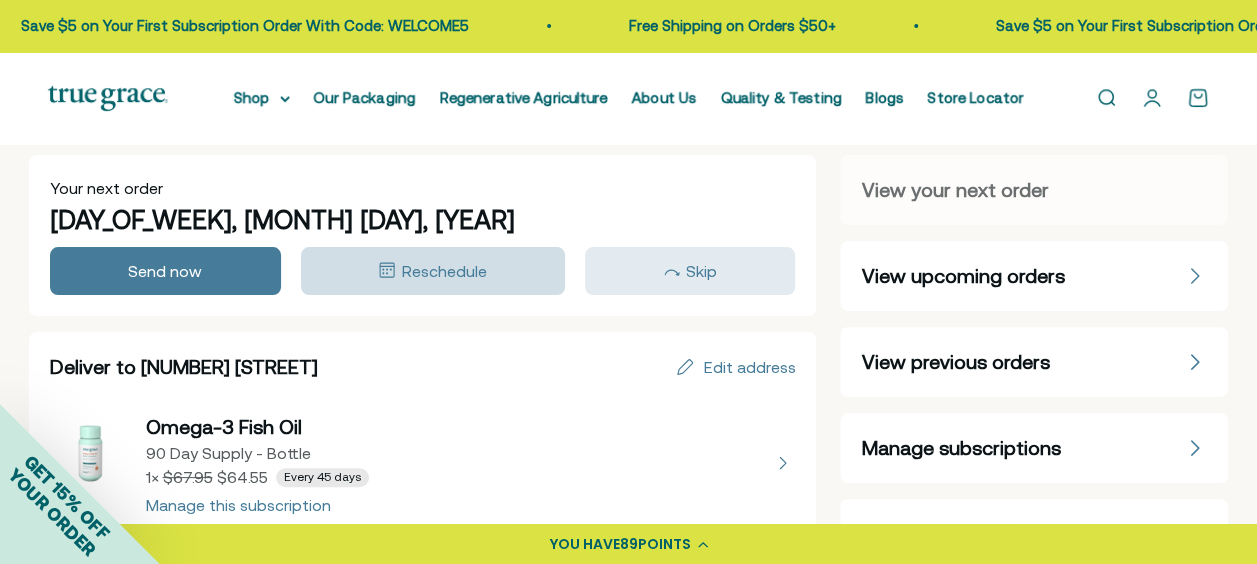 click on "Reschedule" at bounding box center (443, 271) 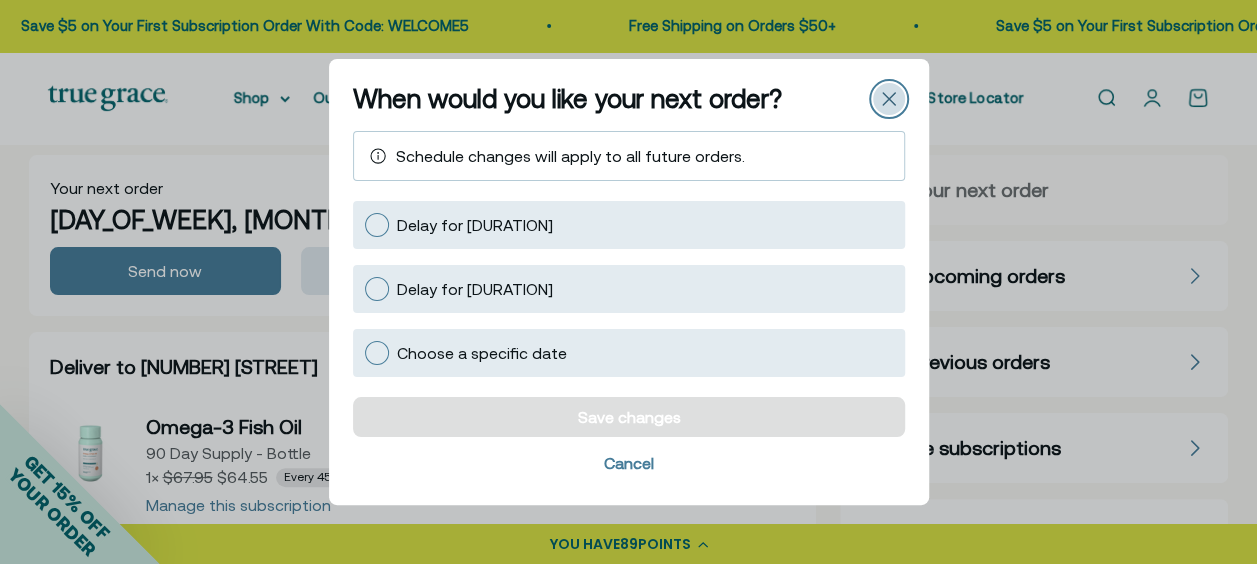click 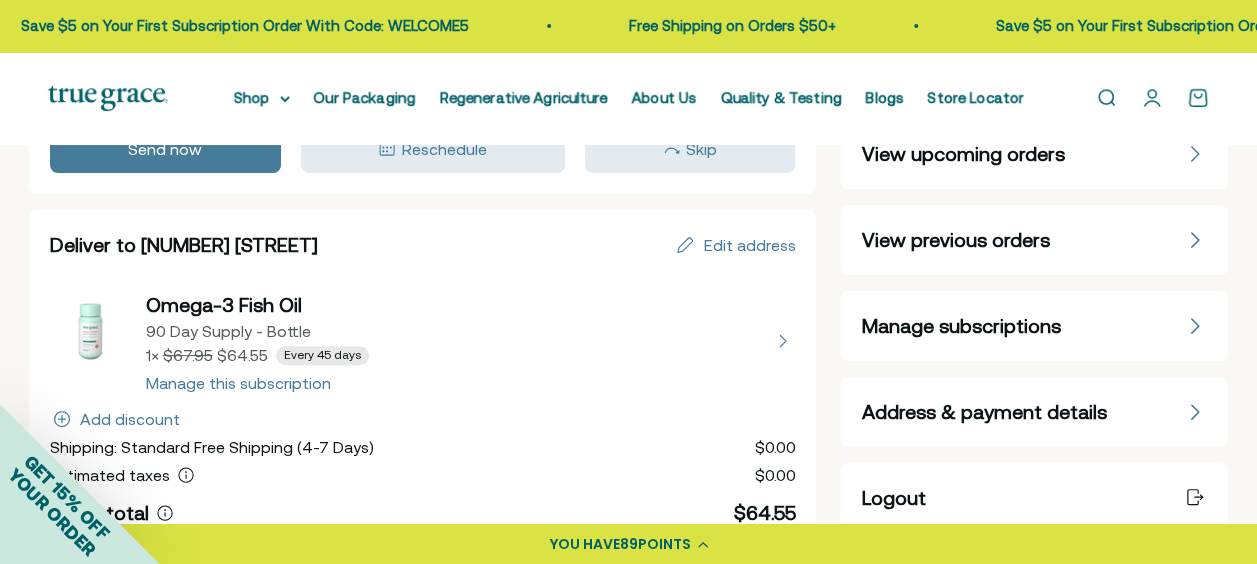 scroll, scrollTop: 150, scrollLeft: 0, axis: vertical 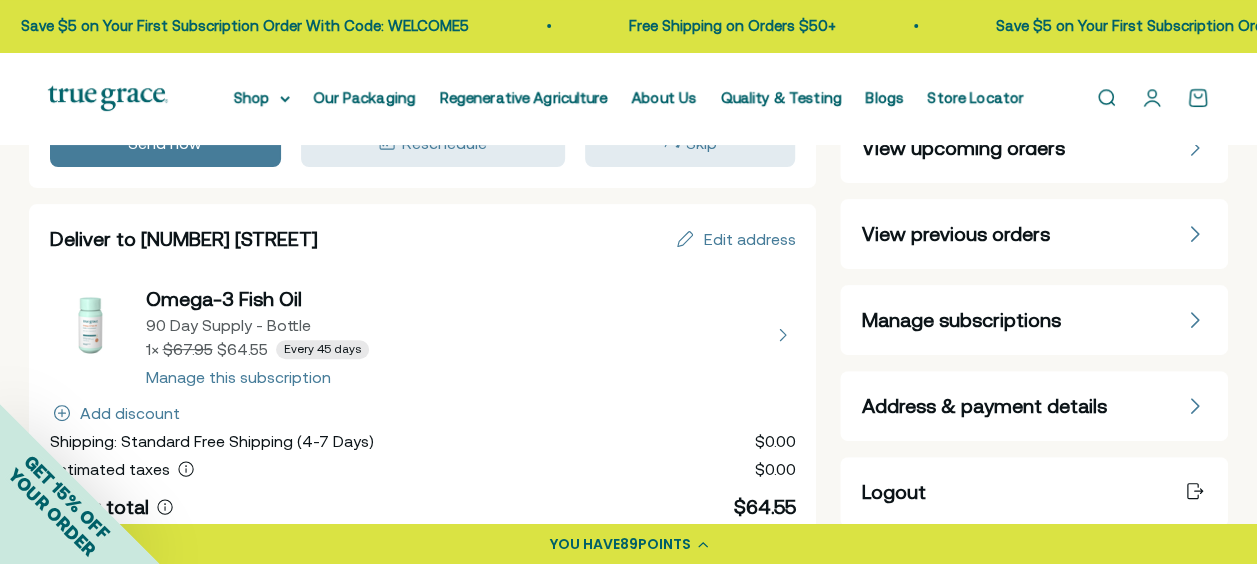 click at bounding box center (423, 335) 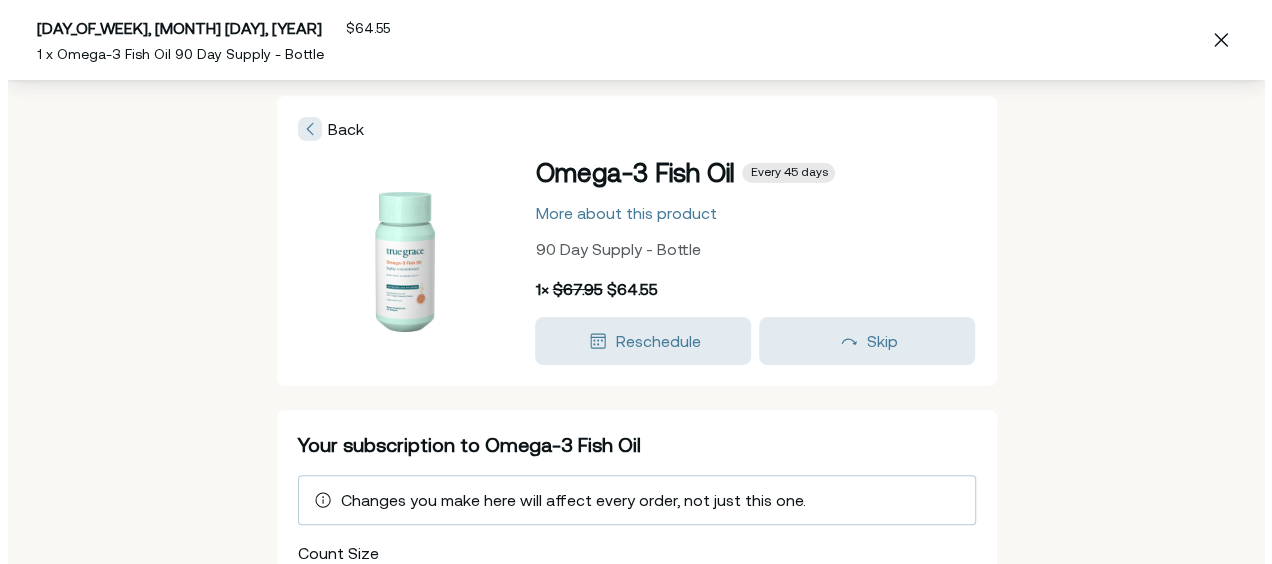 scroll, scrollTop: 0, scrollLeft: 0, axis: both 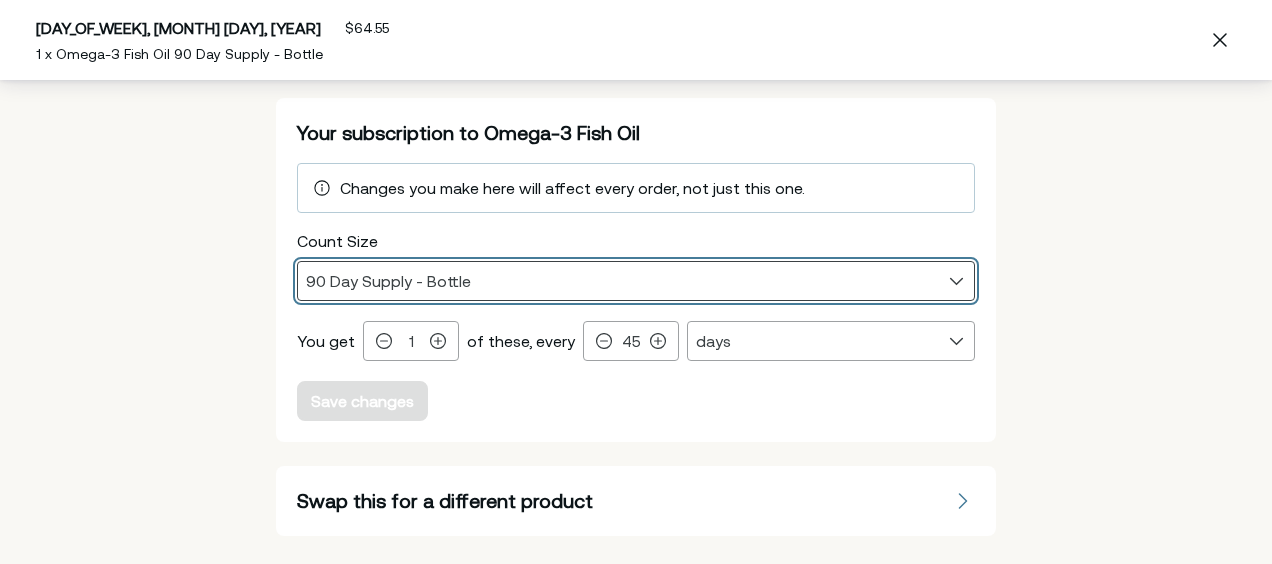 click on "30 Day Supply - Bottle 60 Day Supply - Bottle 90 Day Supply - Bottle" at bounding box center (636, 281) 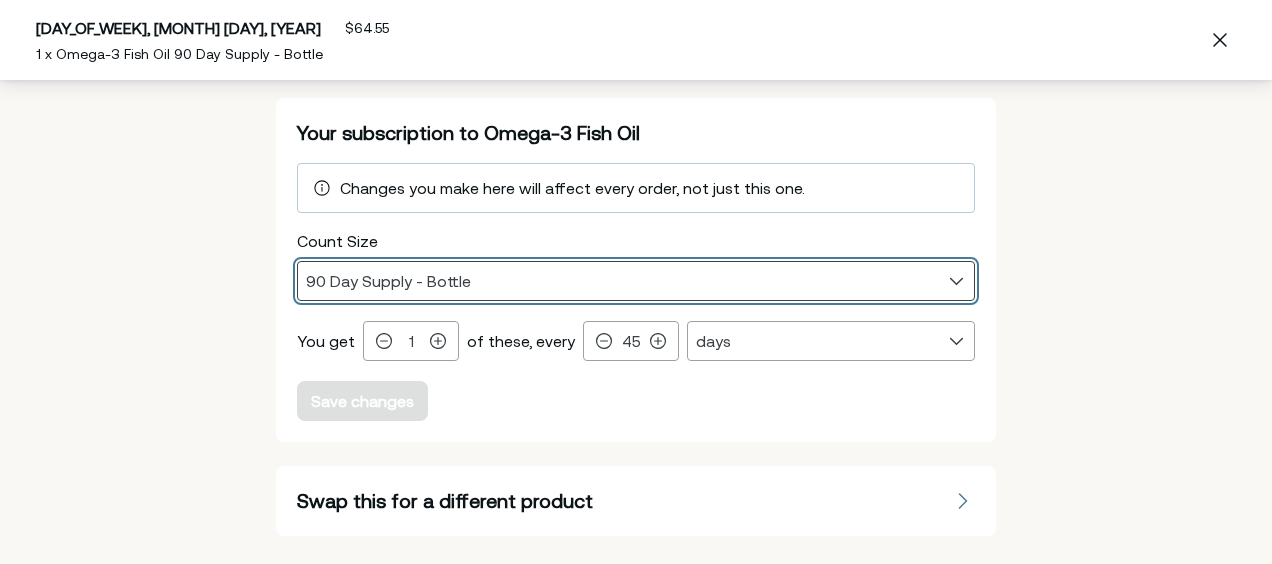 click on "30 Day Supply - Bottle 60 Day Supply - Bottle 90 Day Supply - Bottle" at bounding box center (636, 281) 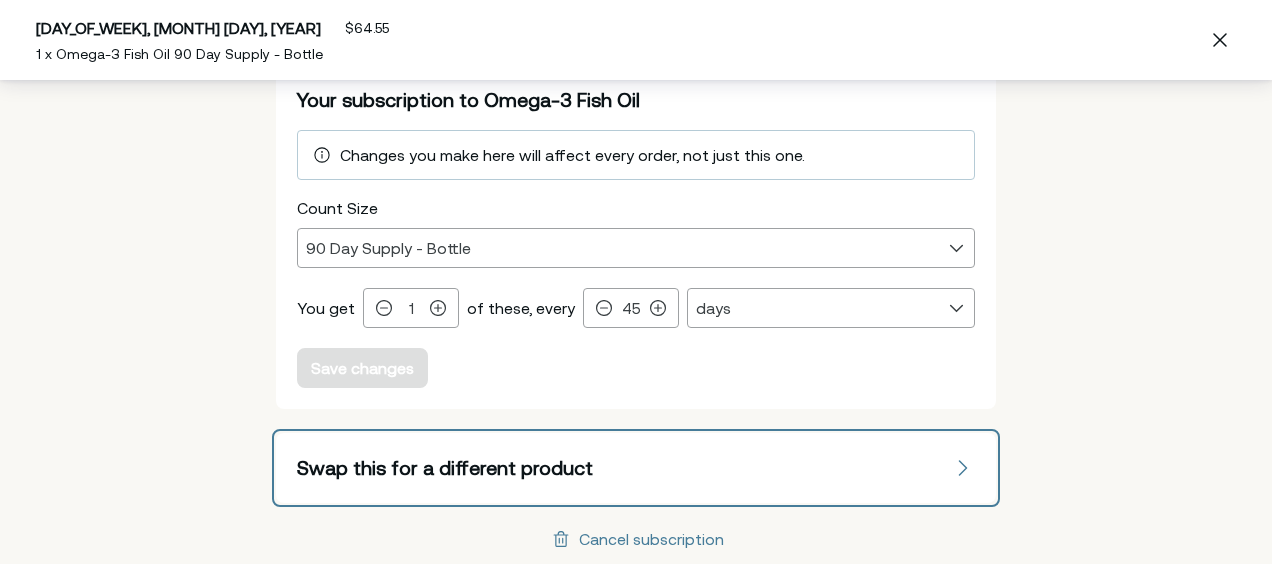 click on "Swap this for a different product" at bounding box center [636, 468] 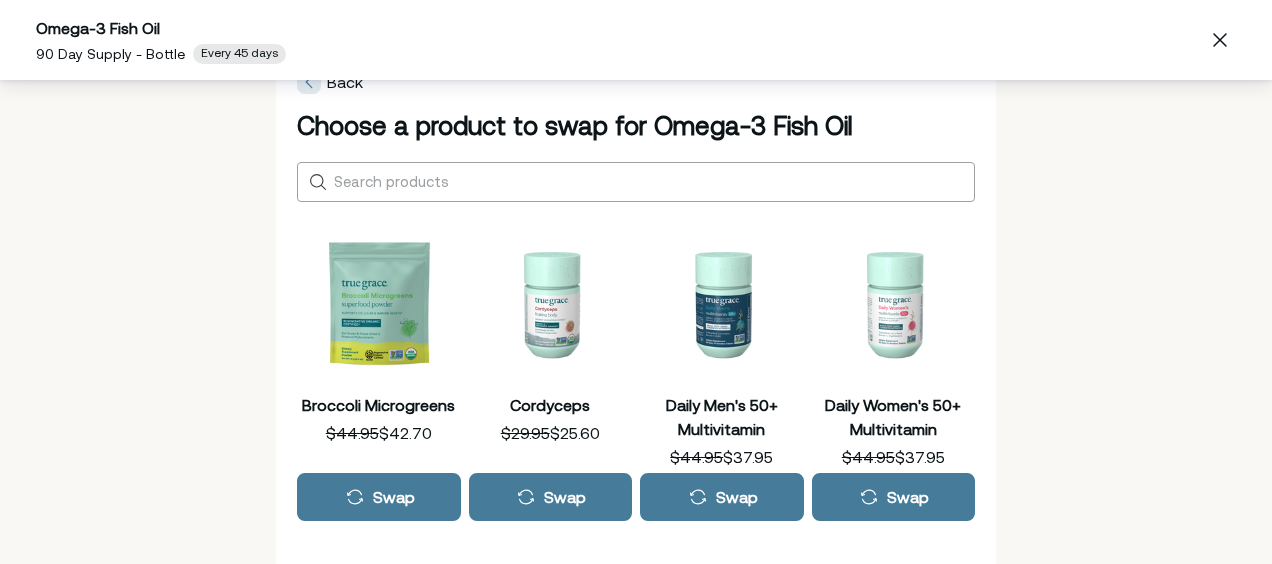 scroll, scrollTop: 23, scrollLeft: 0, axis: vertical 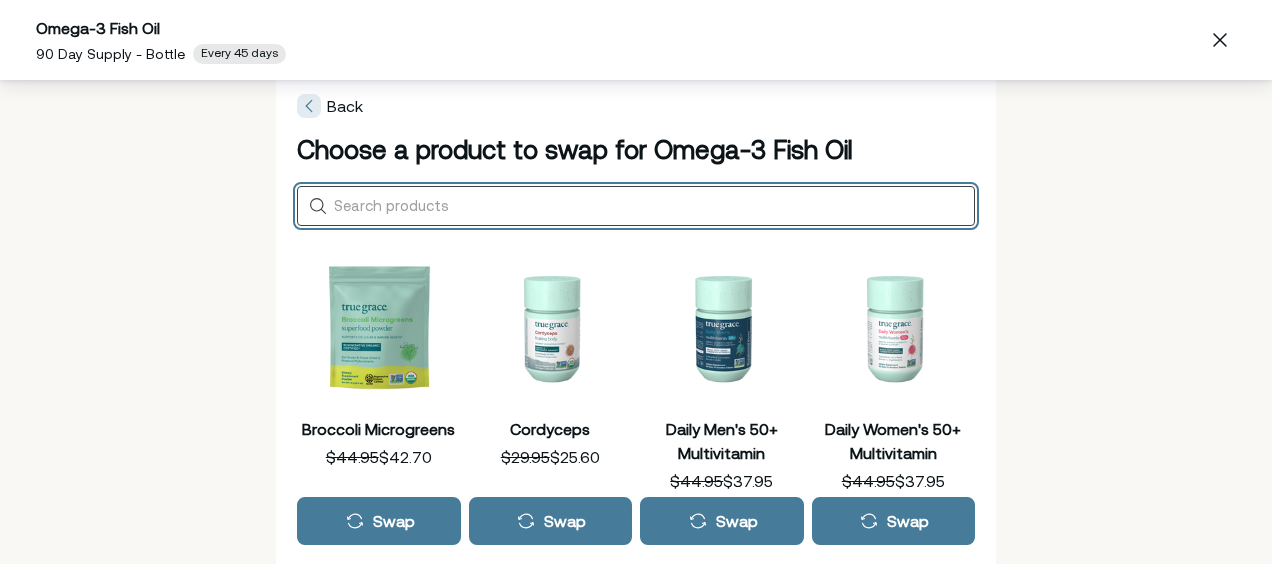 click on "Search products" at bounding box center [650, 205] 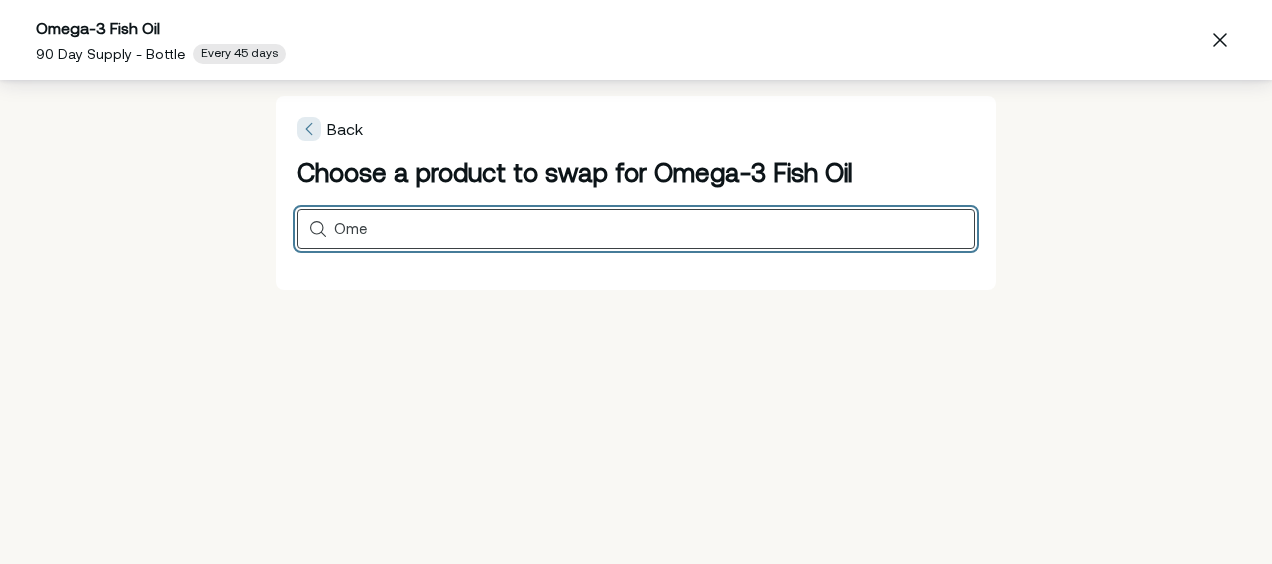 scroll, scrollTop: 0, scrollLeft: 0, axis: both 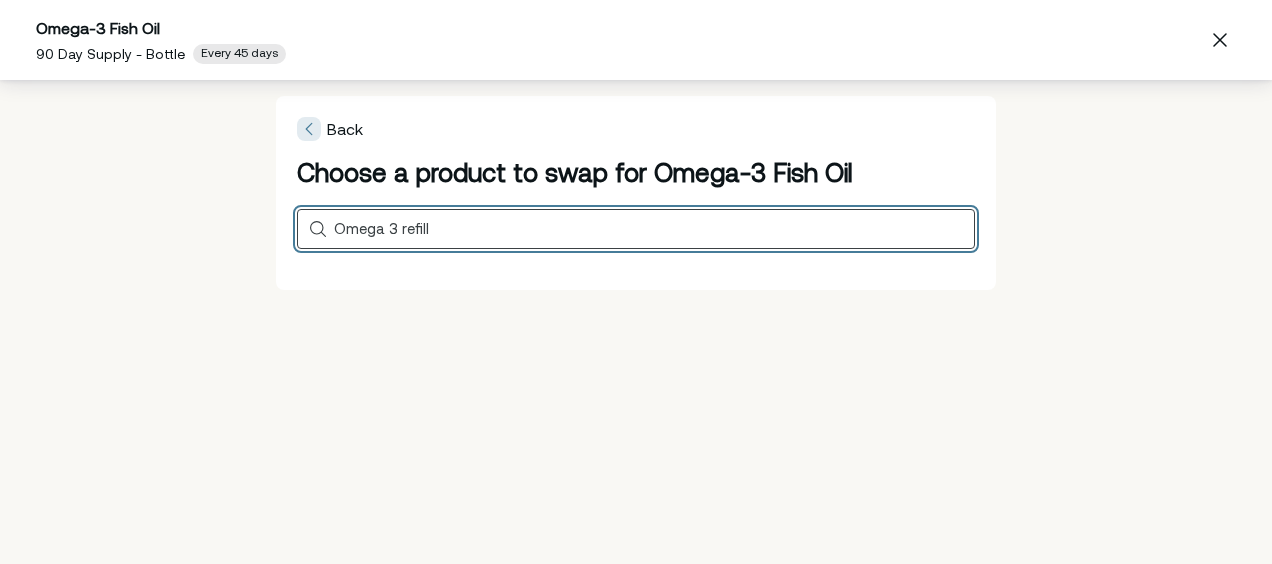 type on "Omega 3 refill" 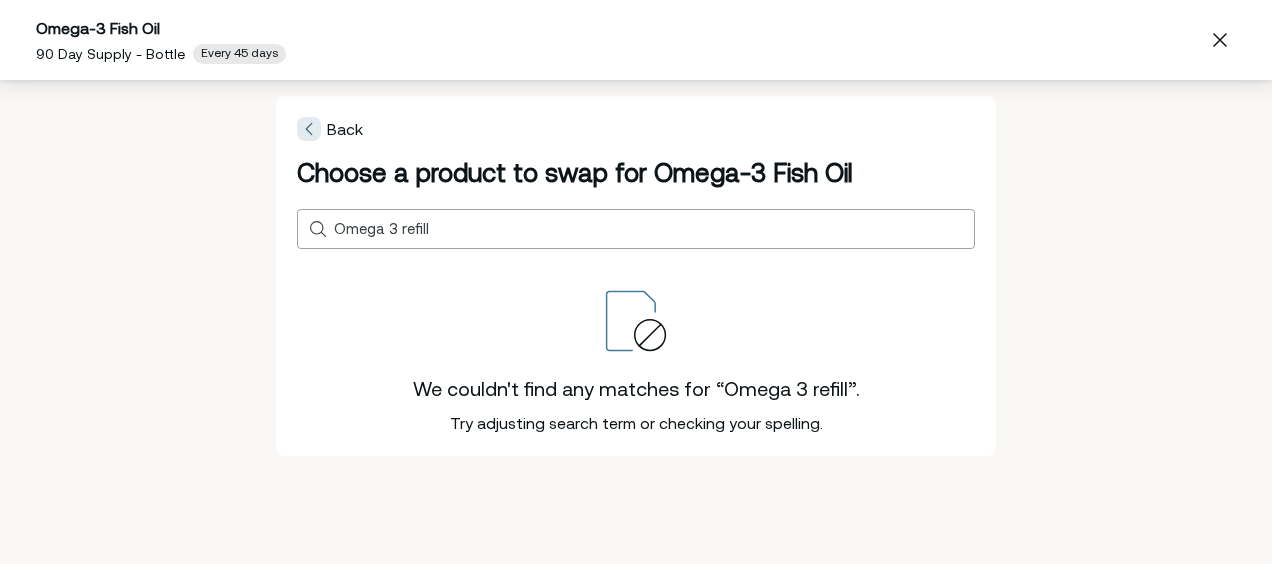 click 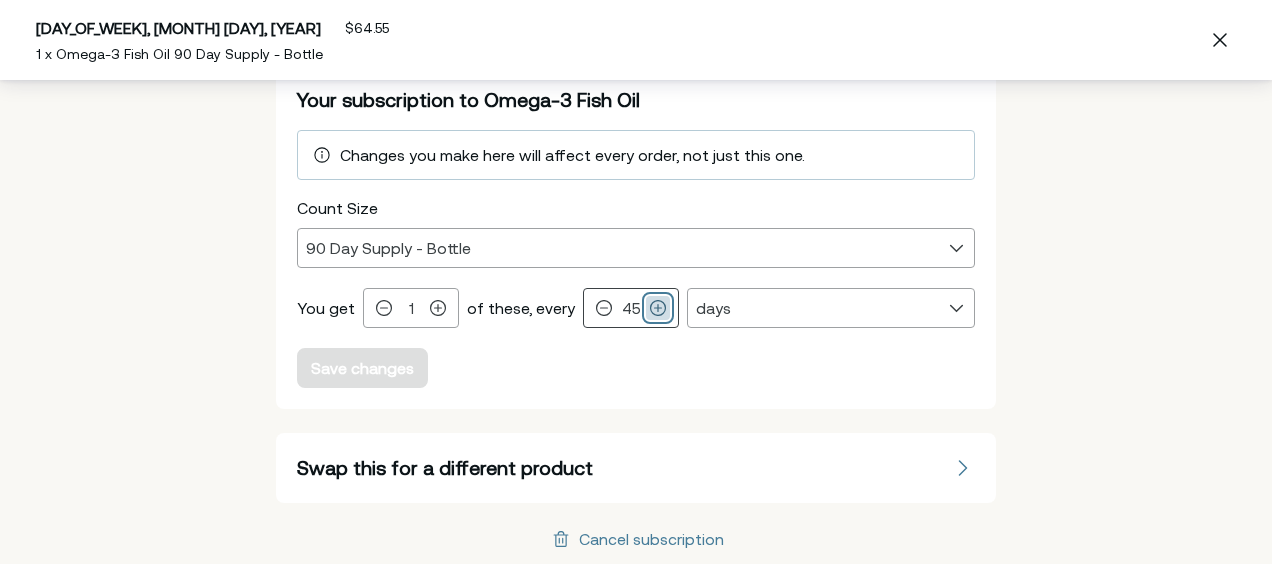 click 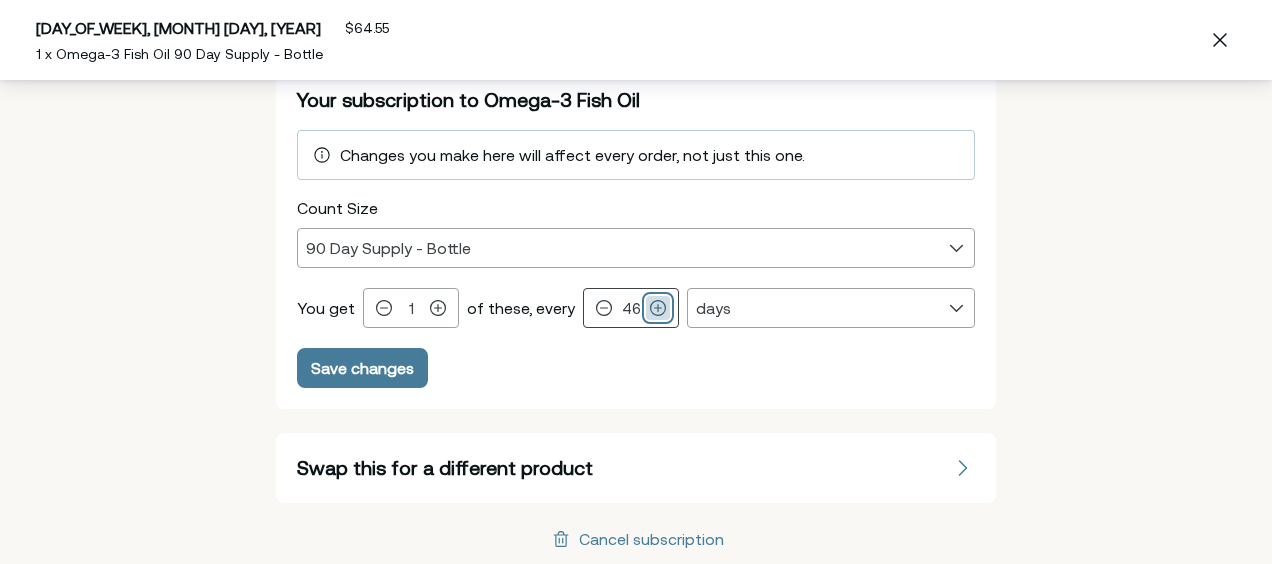 click 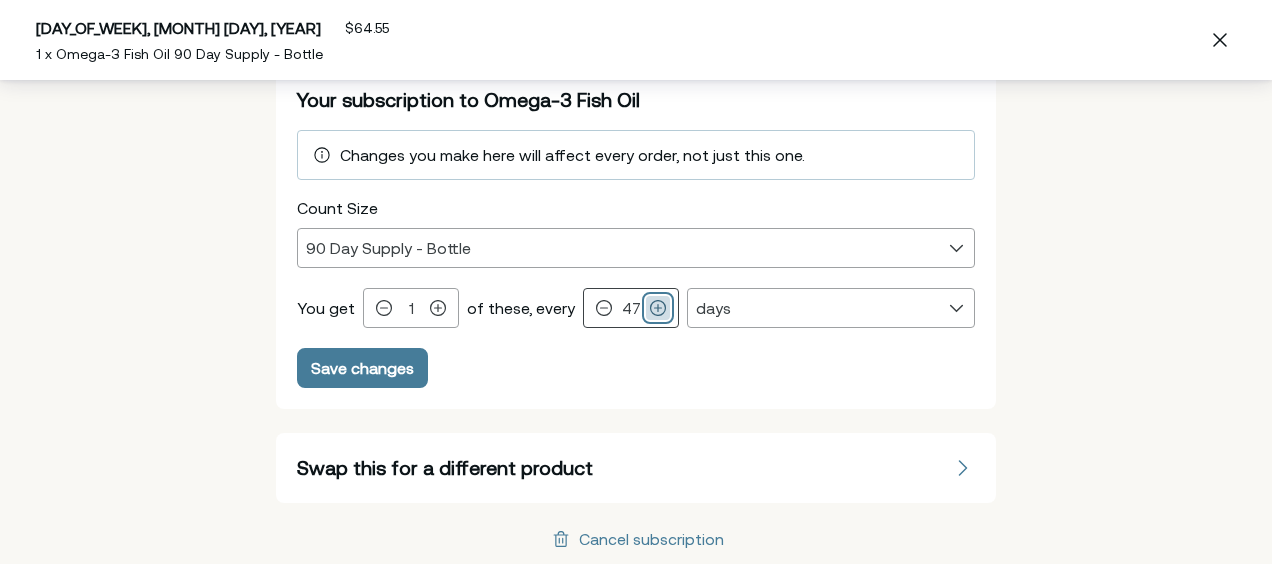 click 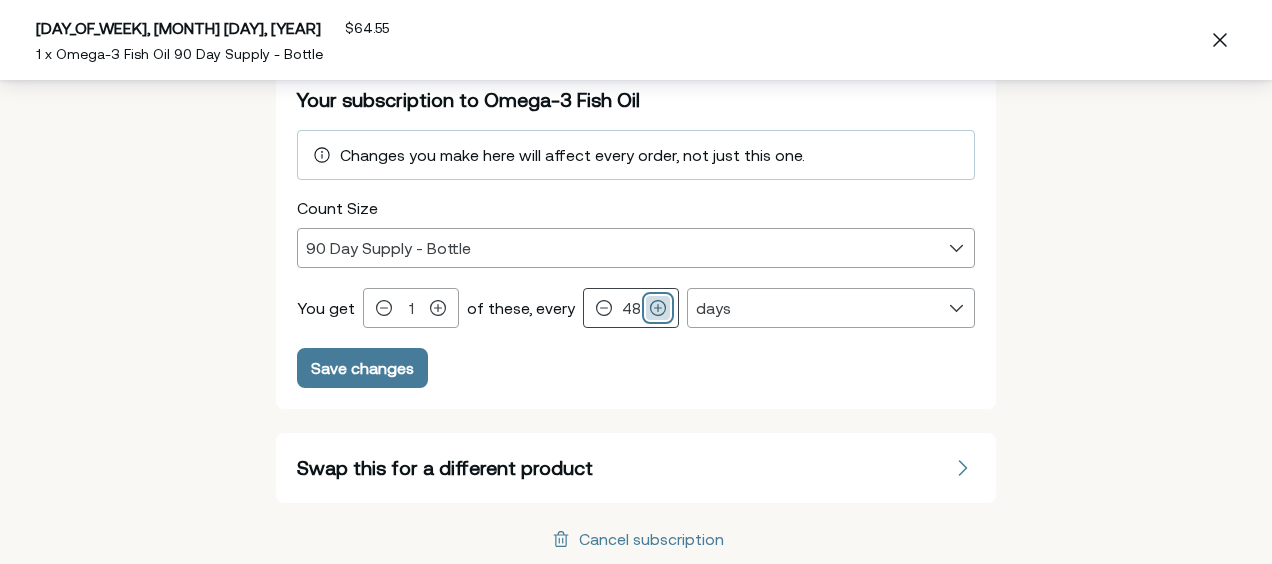 click 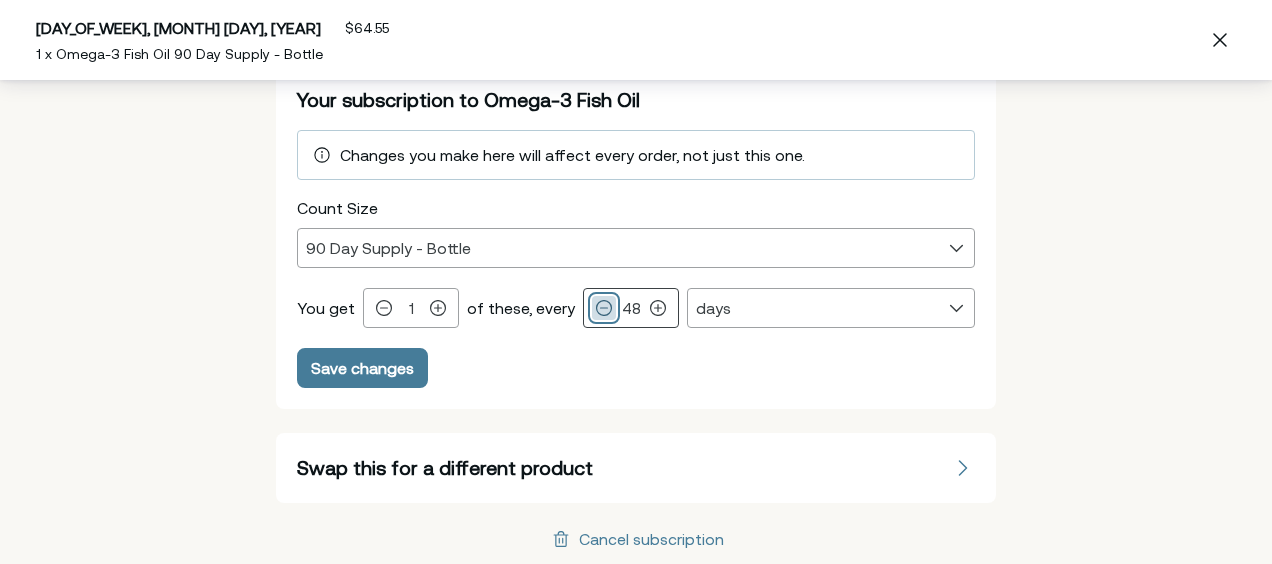 click 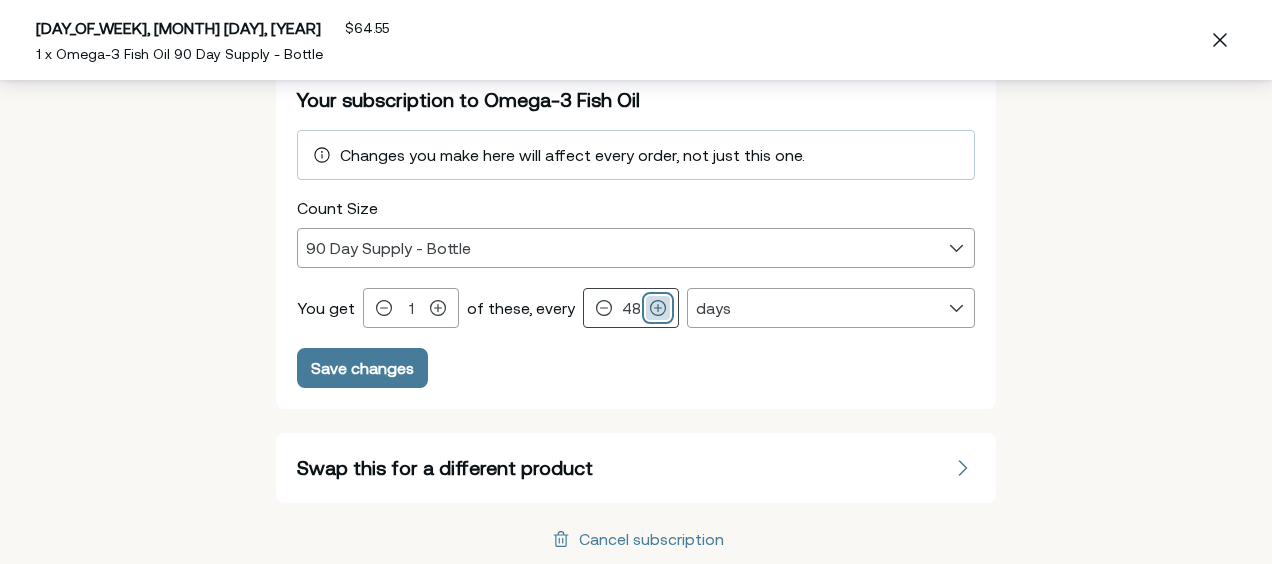 click 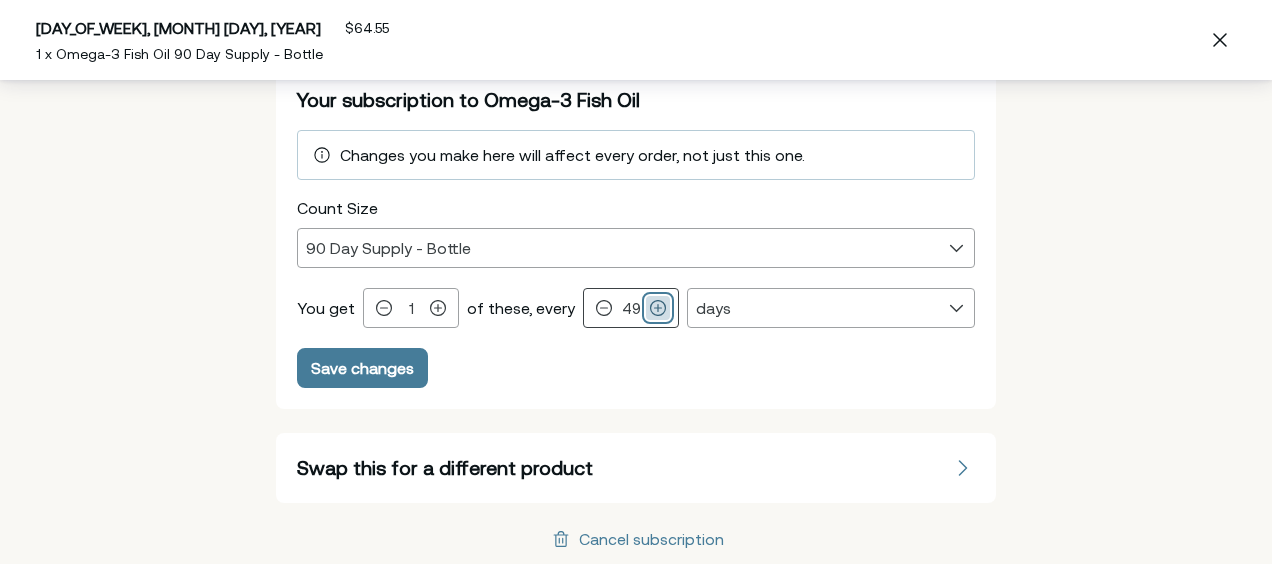 click 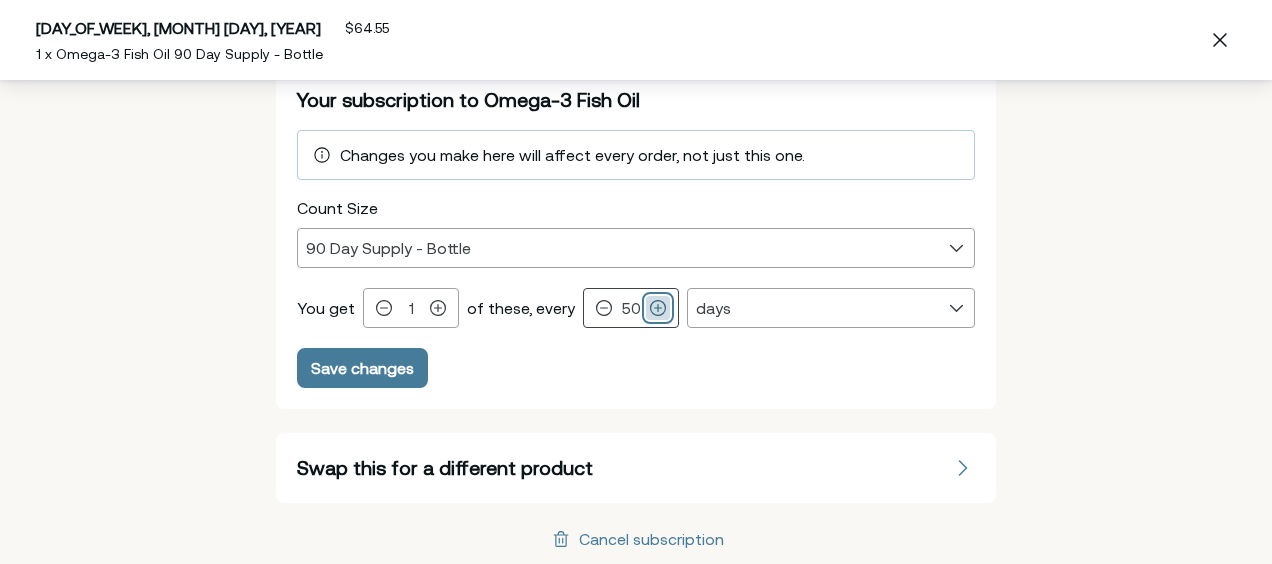 click 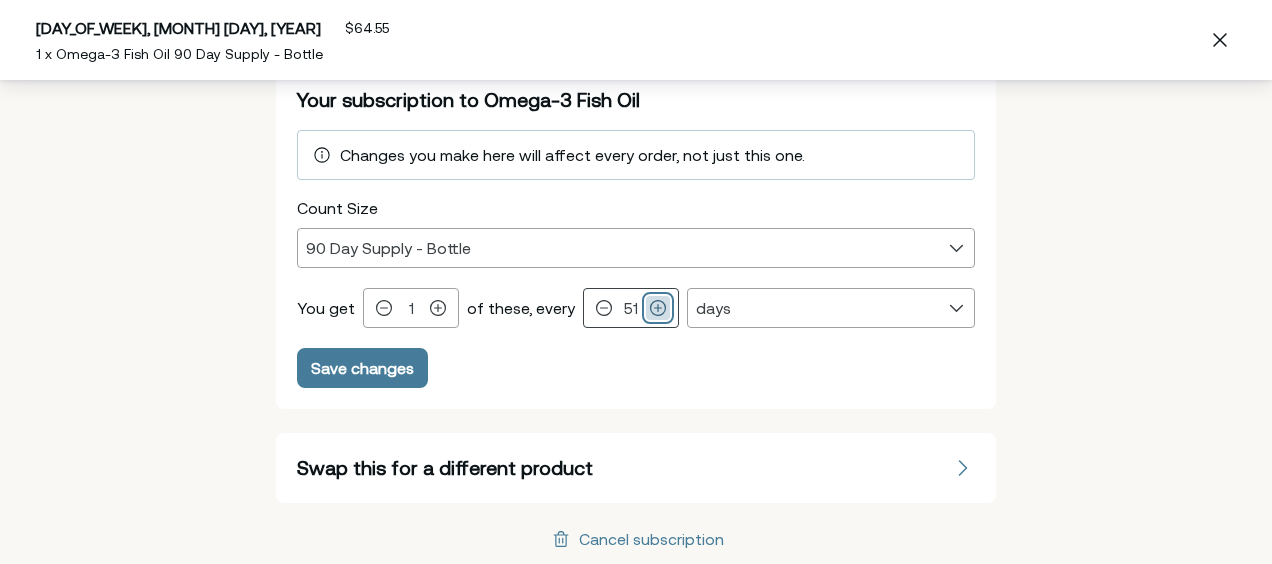 click 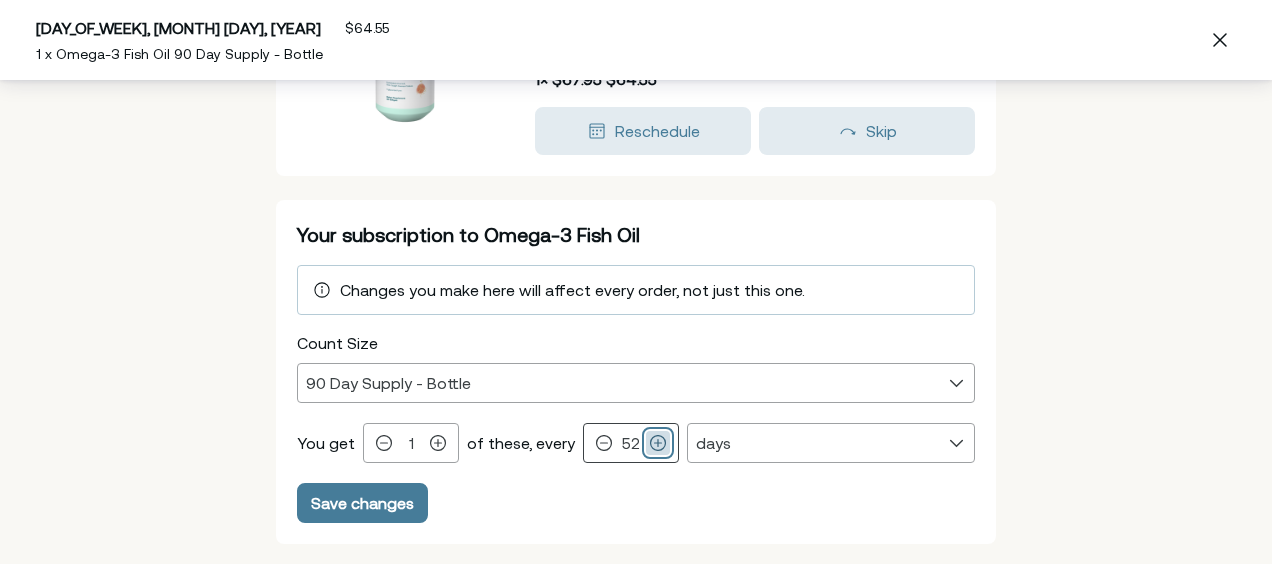 scroll, scrollTop: 345, scrollLeft: 0, axis: vertical 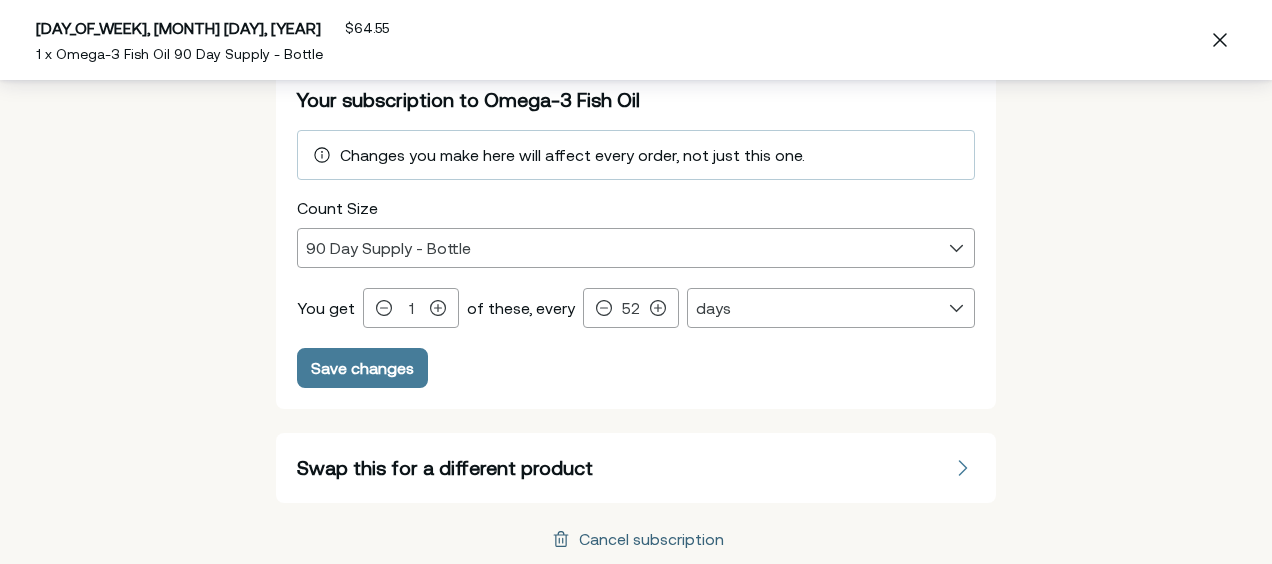 click on "Cancel subscription" at bounding box center (651, 539) 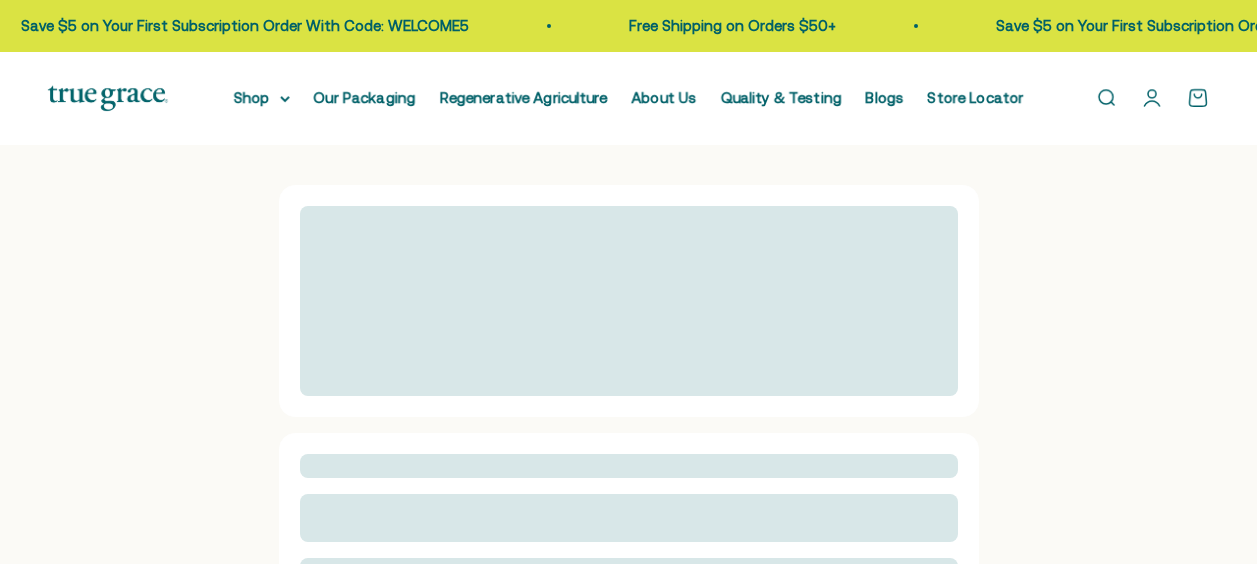 scroll, scrollTop: 0, scrollLeft: 0, axis: both 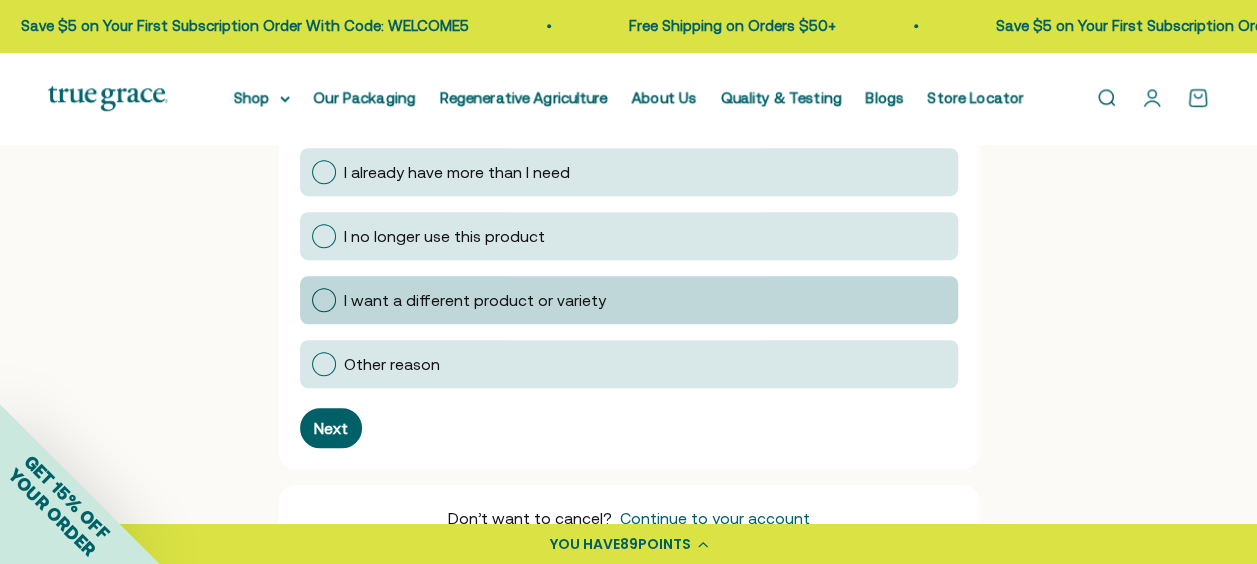 click at bounding box center (324, 300) 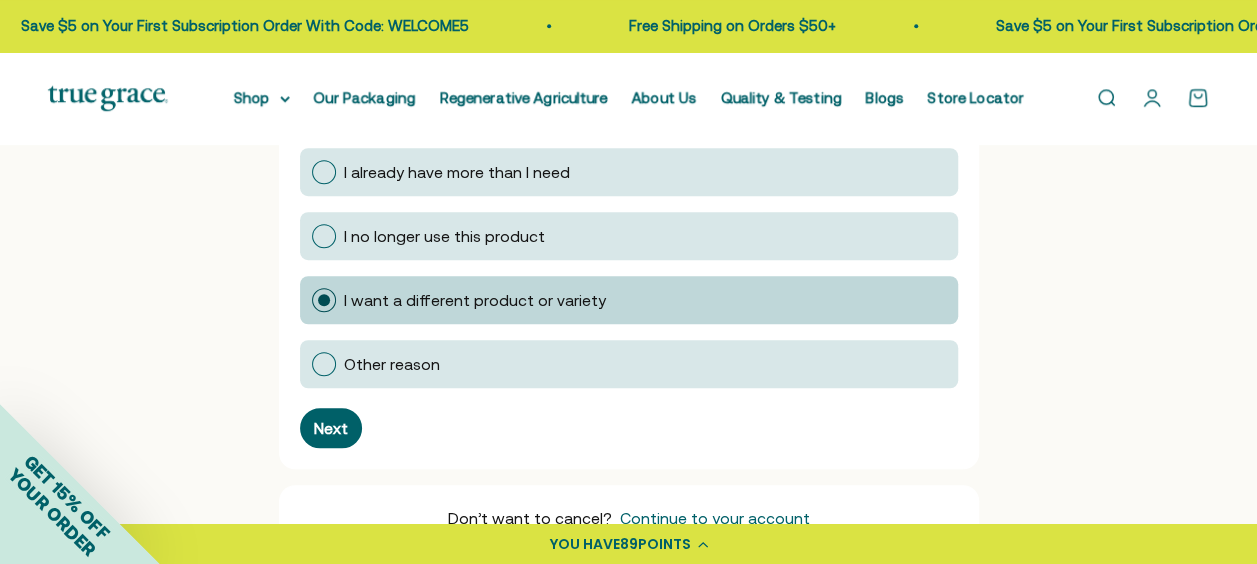 scroll, scrollTop: 12, scrollLeft: 0, axis: vertical 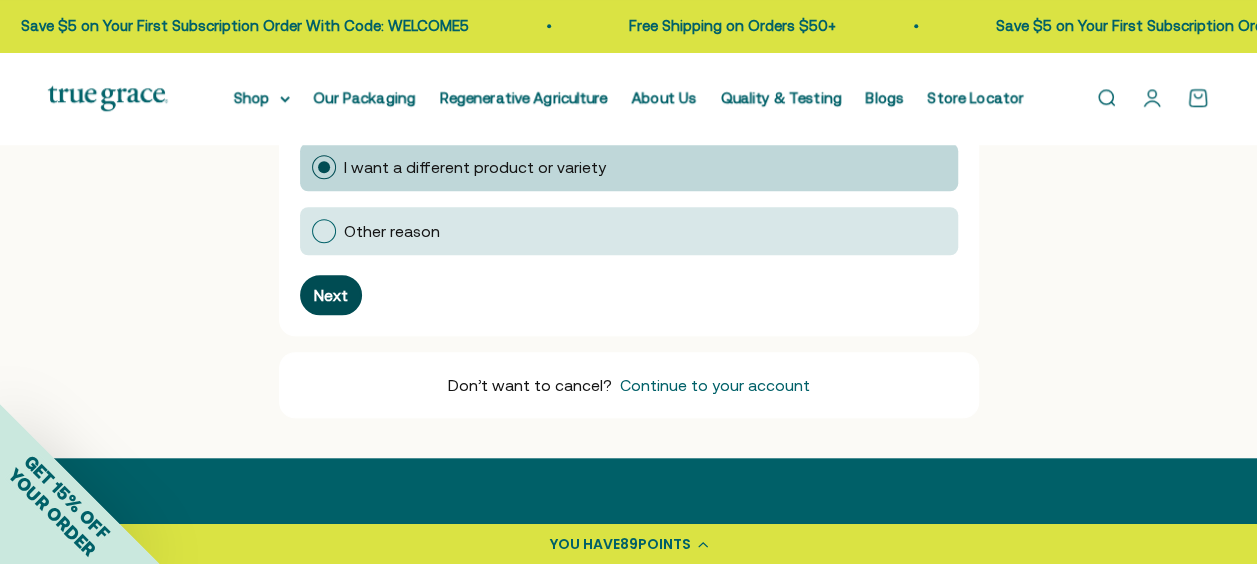 click on "Next" at bounding box center (331, 295) 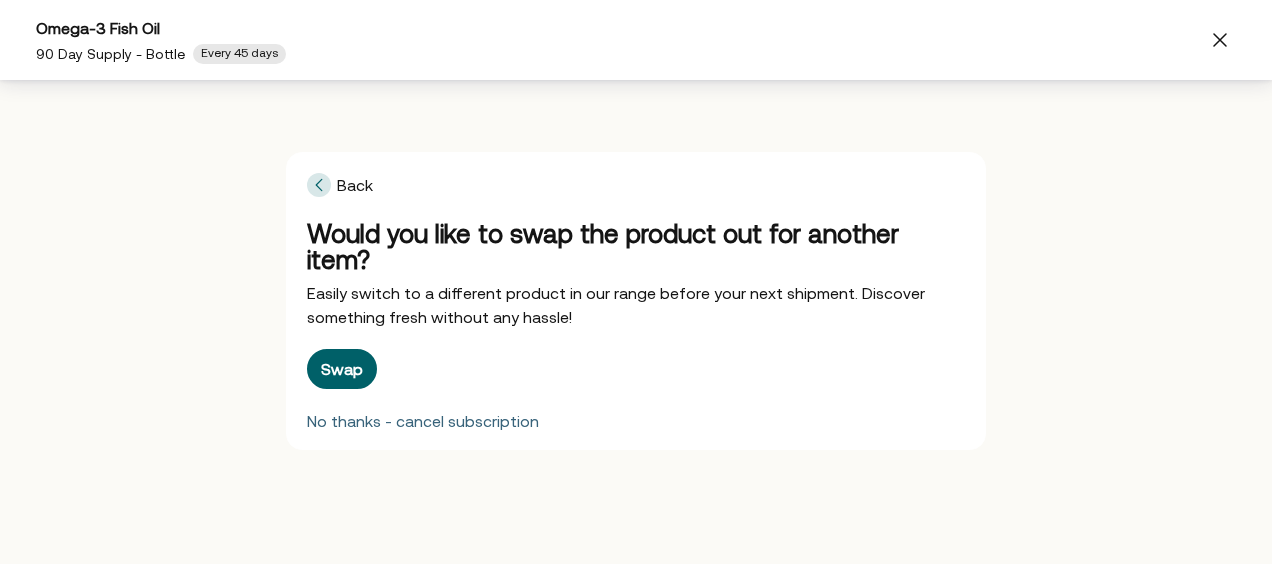 click on "No thanks - cancel subscription" at bounding box center (423, 421) 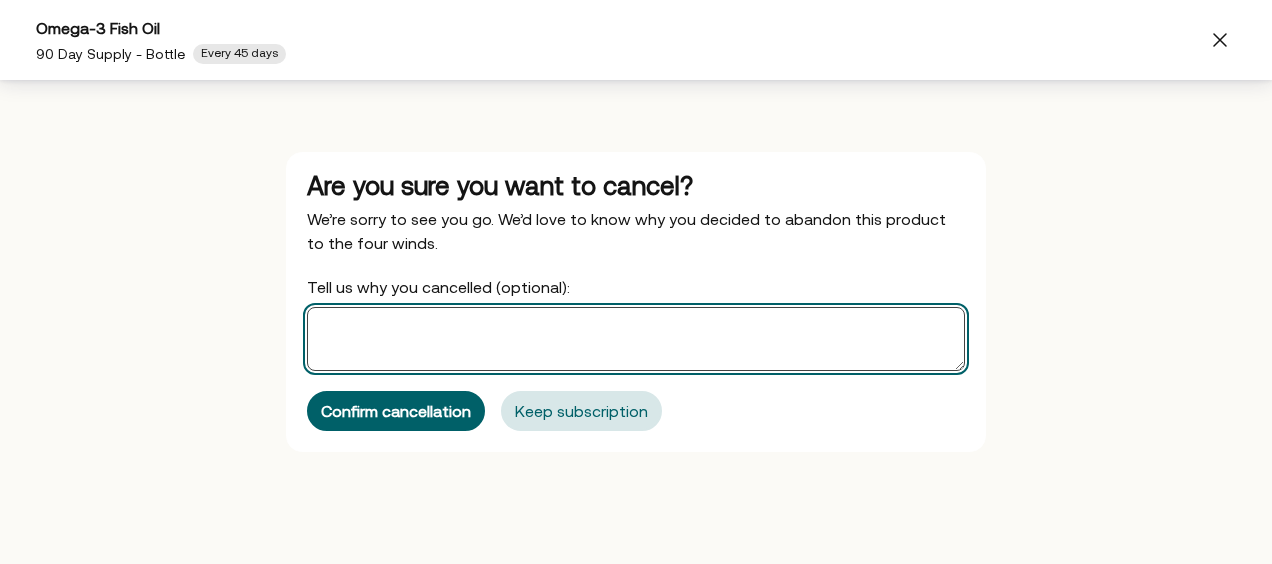 click on "Tell us why you cancelled (optional):" at bounding box center [636, 339] 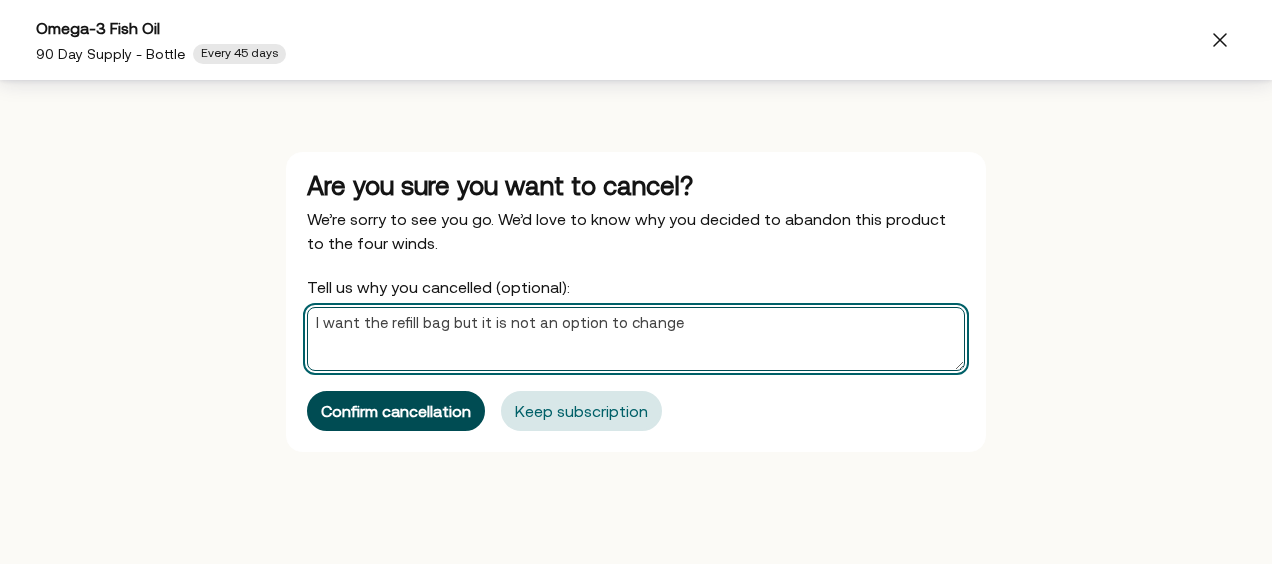 type on "I want the refill bag but it is not an option to change" 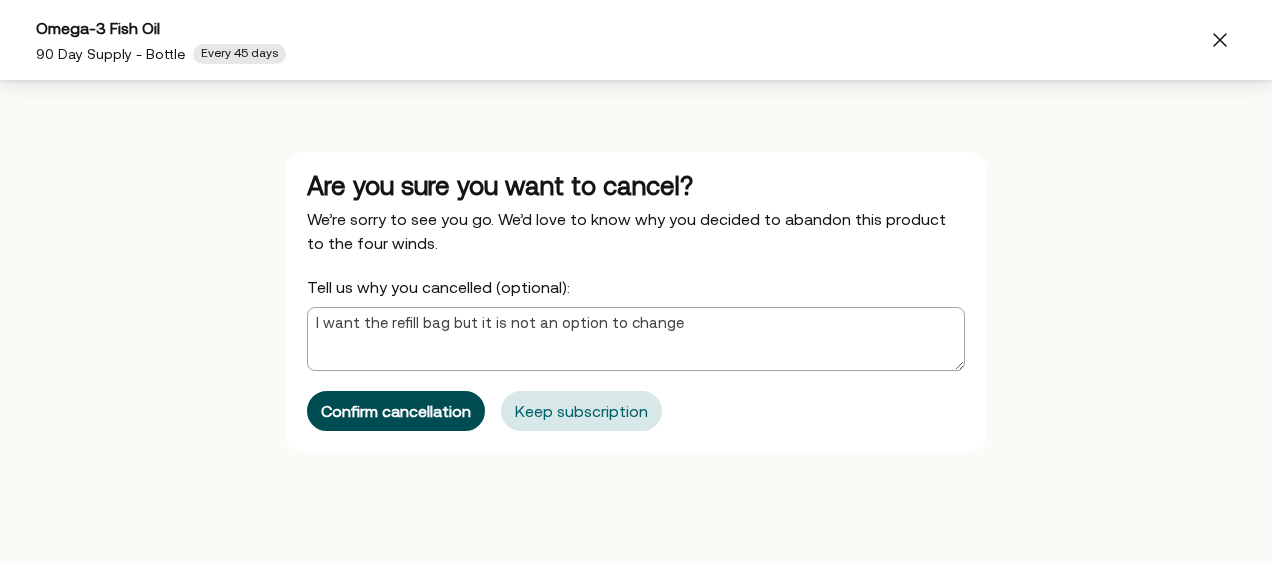 click on "Confirm cancellation" at bounding box center [396, 411] 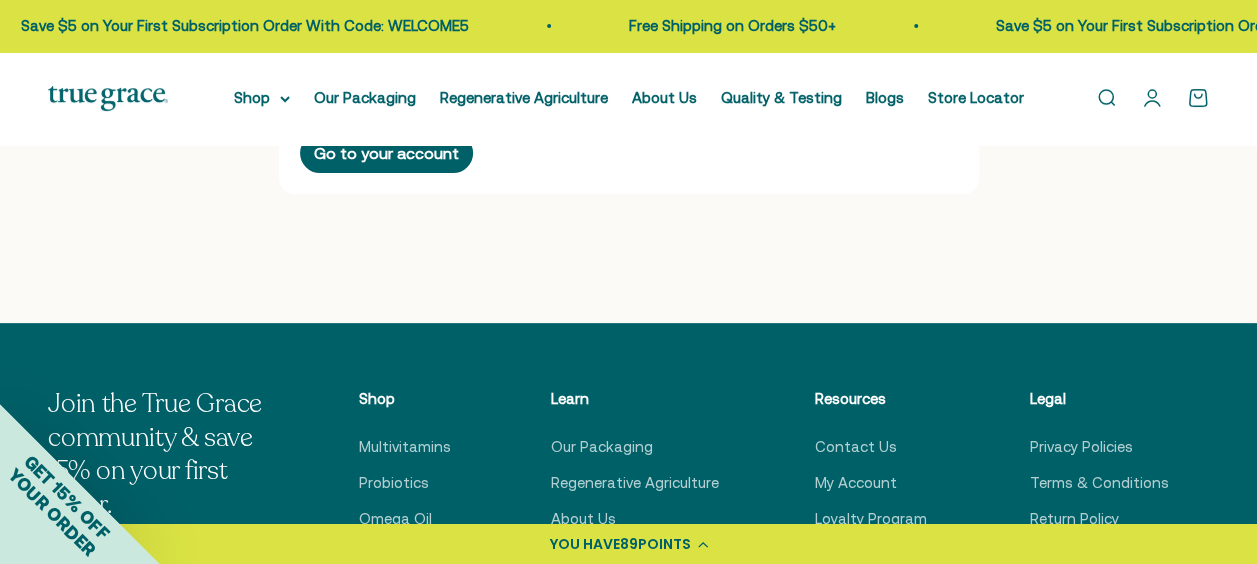 scroll, scrollTop: 0, scrollLeft: 0, axis: both 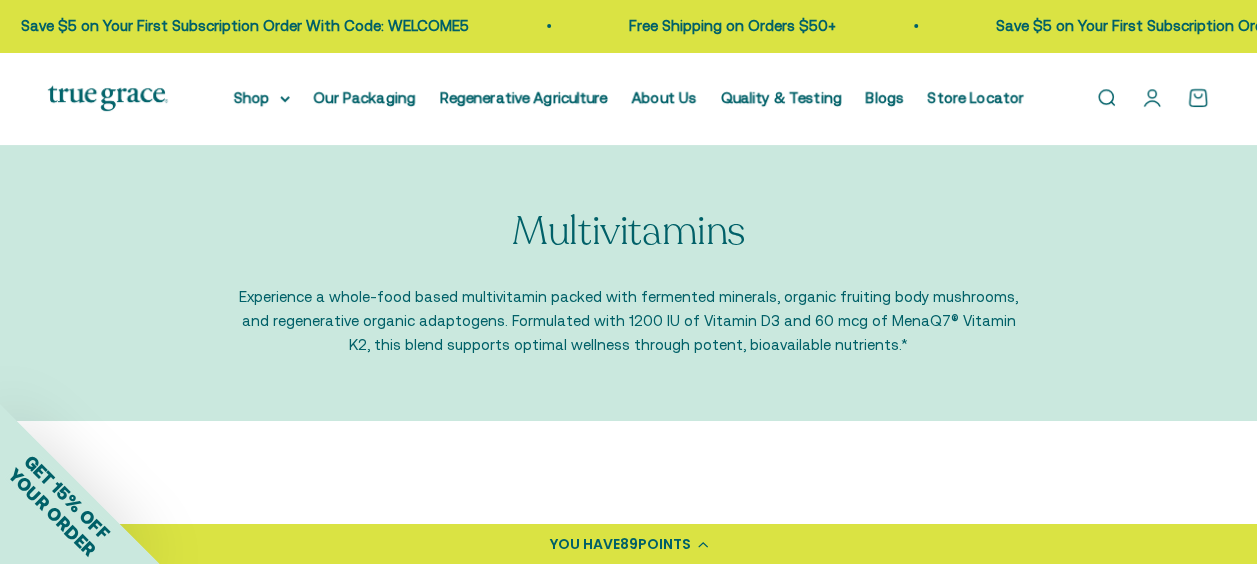 click on "Open search" at bounding box center (1106, 98) 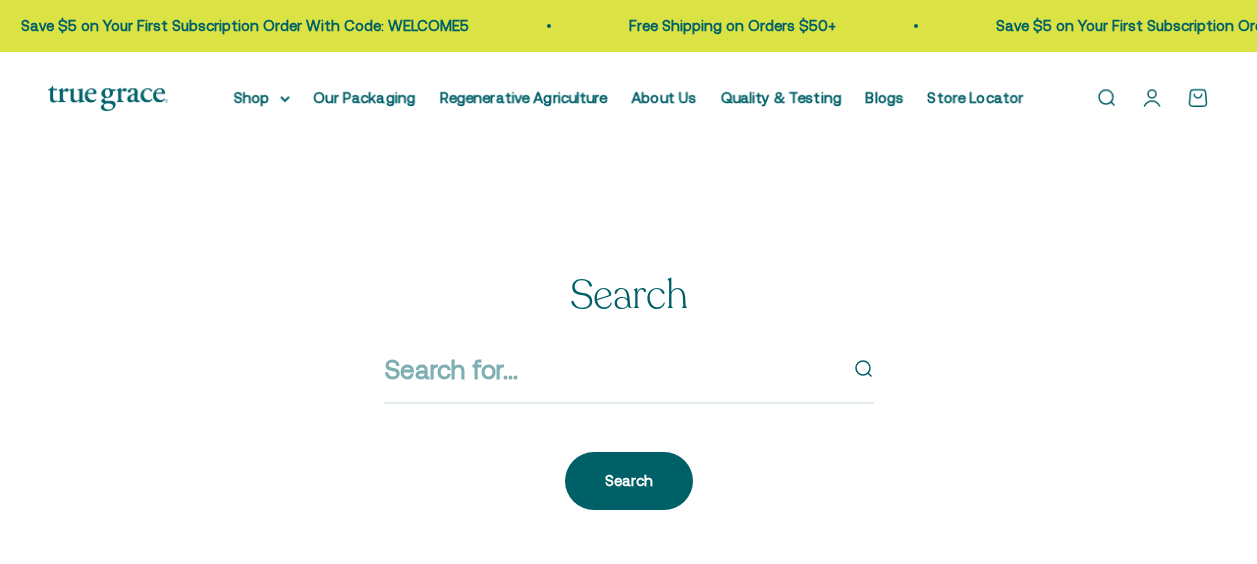 scroll, scrollTop: 0, scrollLeft: 0, axis: both 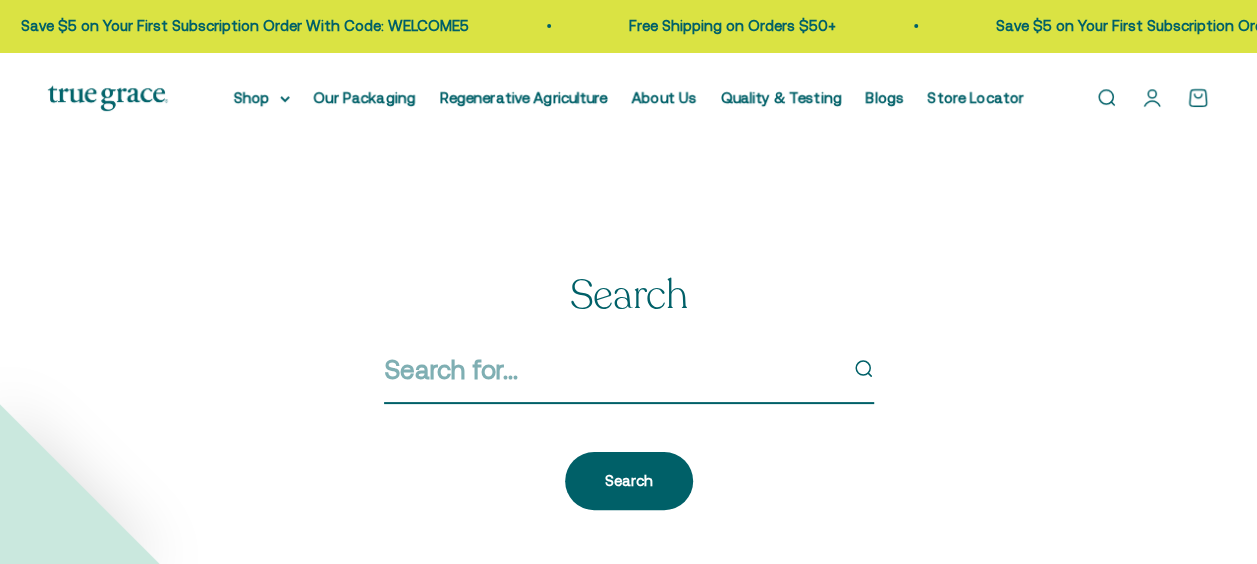 click at bounding box center [610, 370] 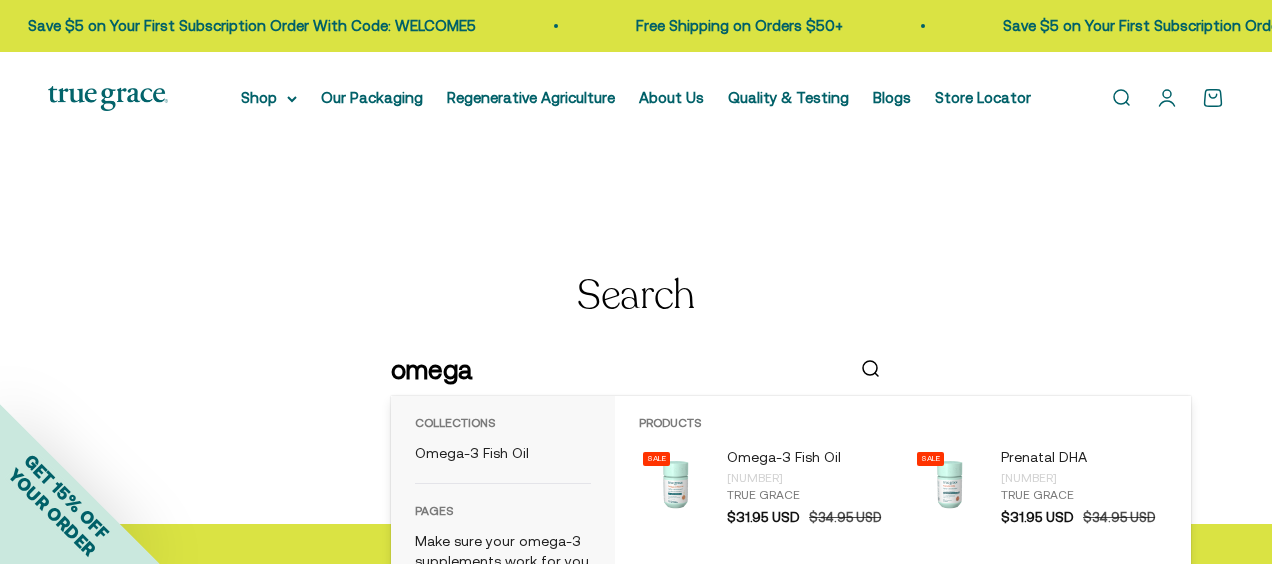 type on "omega" 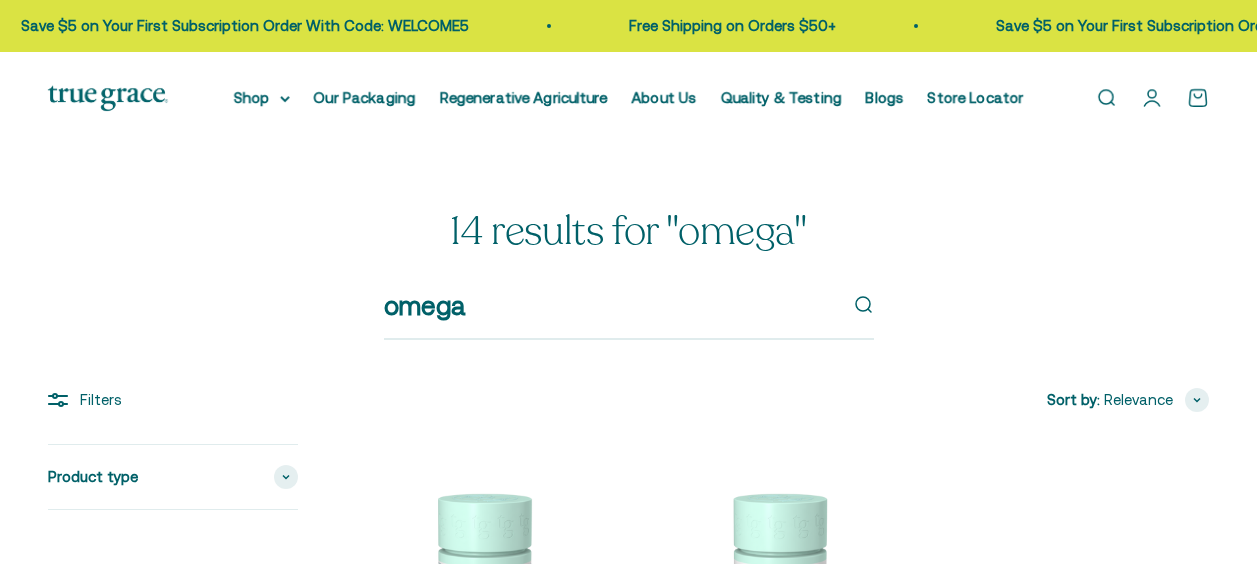 scroll, scrollTop: 0, scrollLeft: 0, axis: both 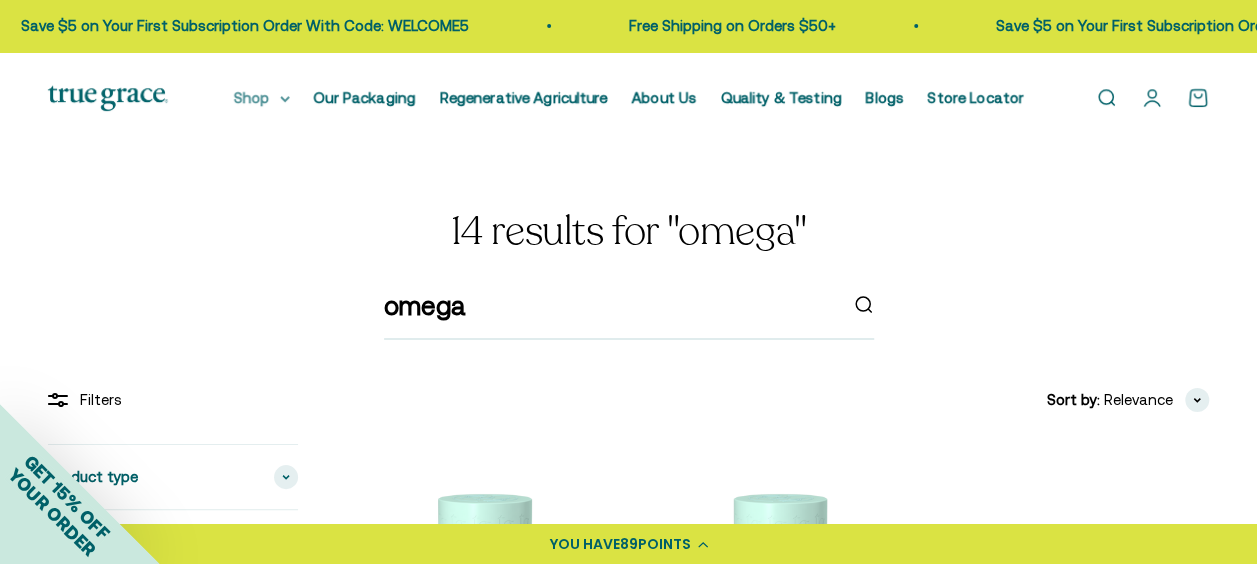 click on "Shop" at bounding box center (262, 98) 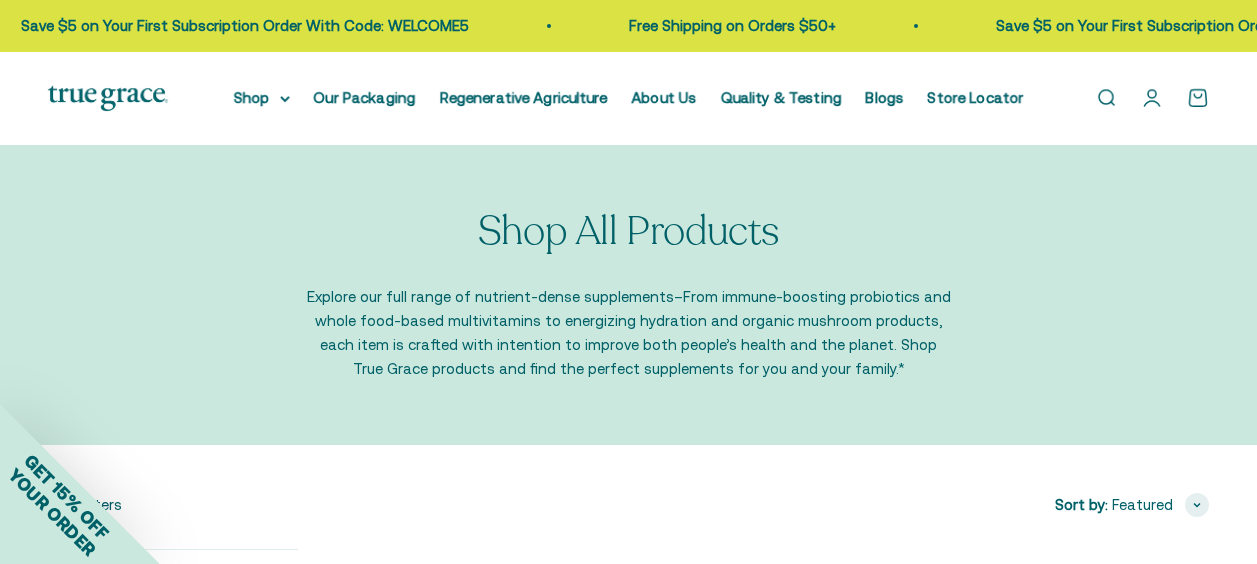 scroll, scrollTop: 0, scrollLeft: 0, axis: both 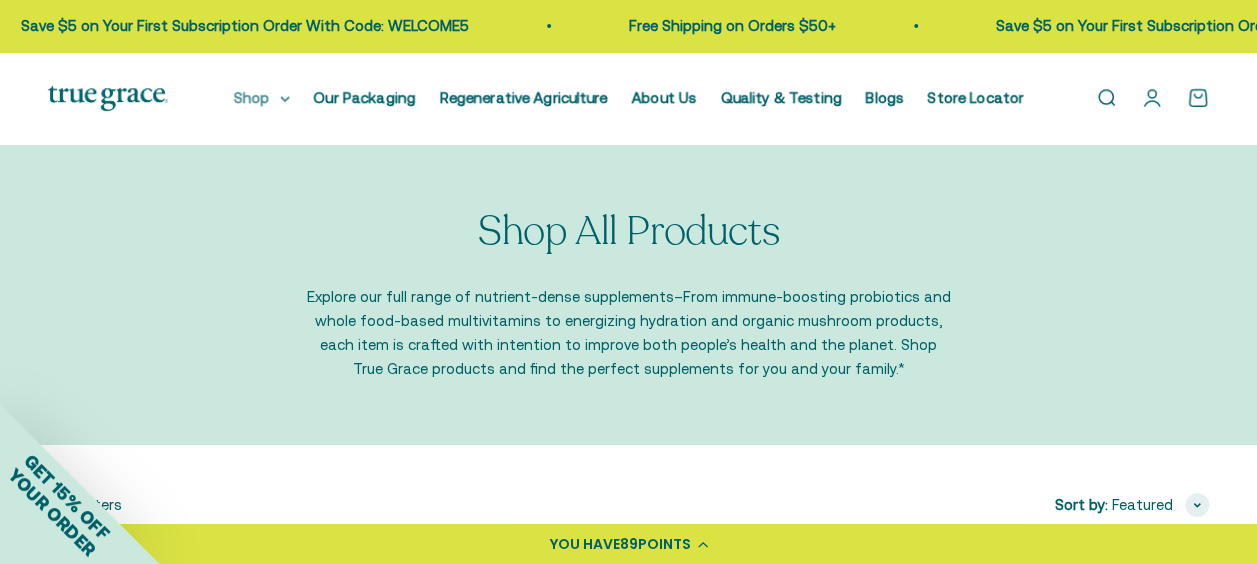click on "Shop" at bounding box center (262, 98) 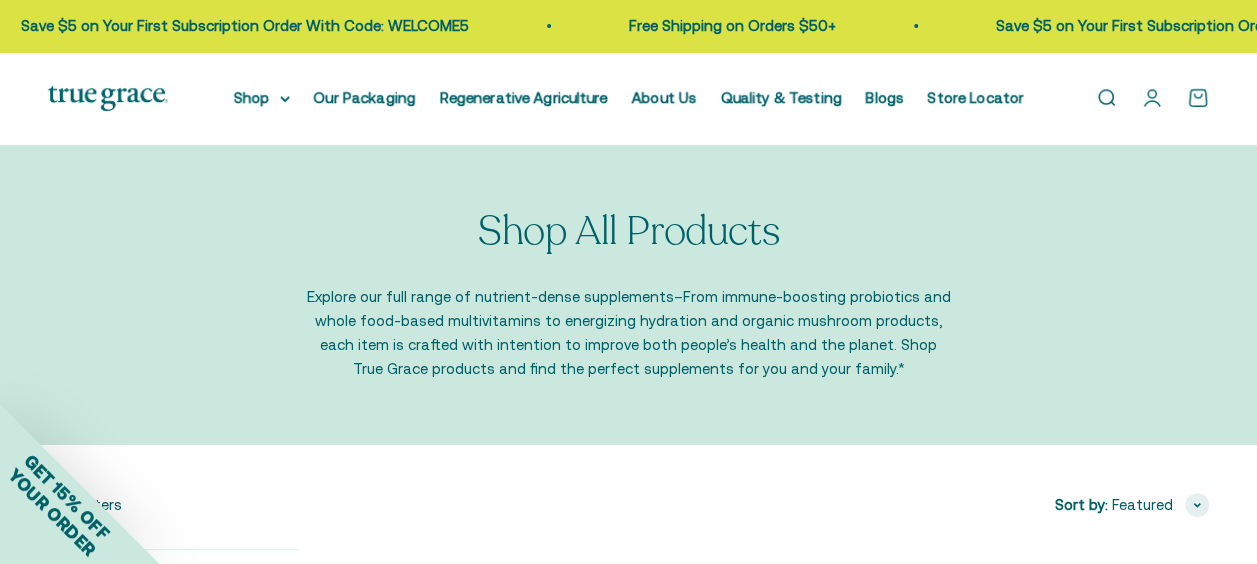 scroll, scrollTop: 118, scrollLeft: 0, axis: vertical 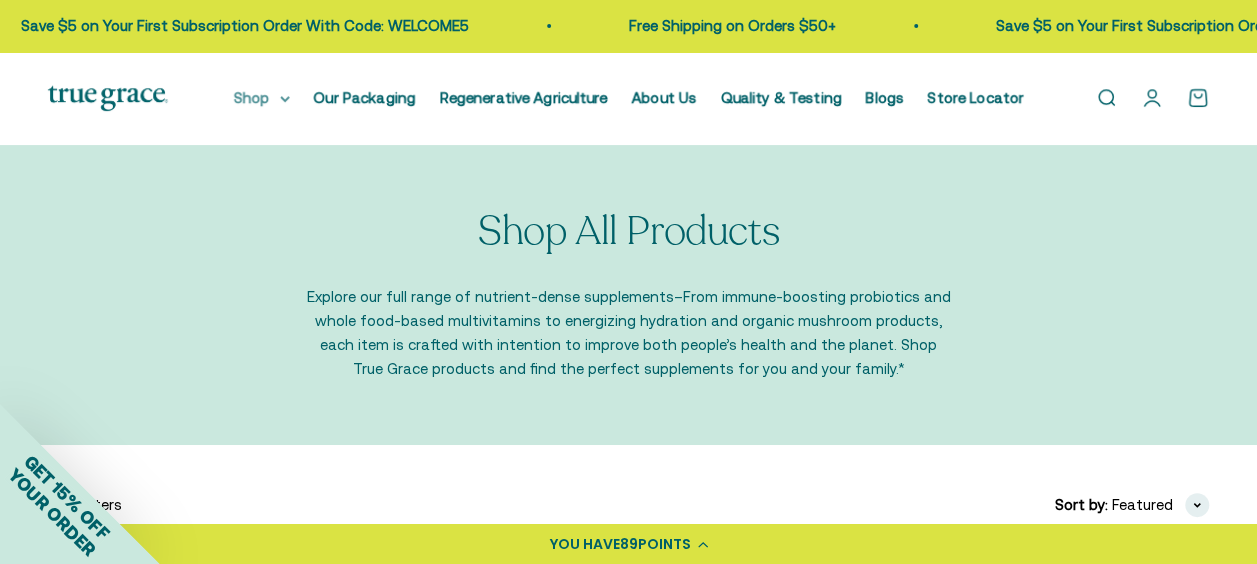 click on "Shop" at bounding box center (262, 98) 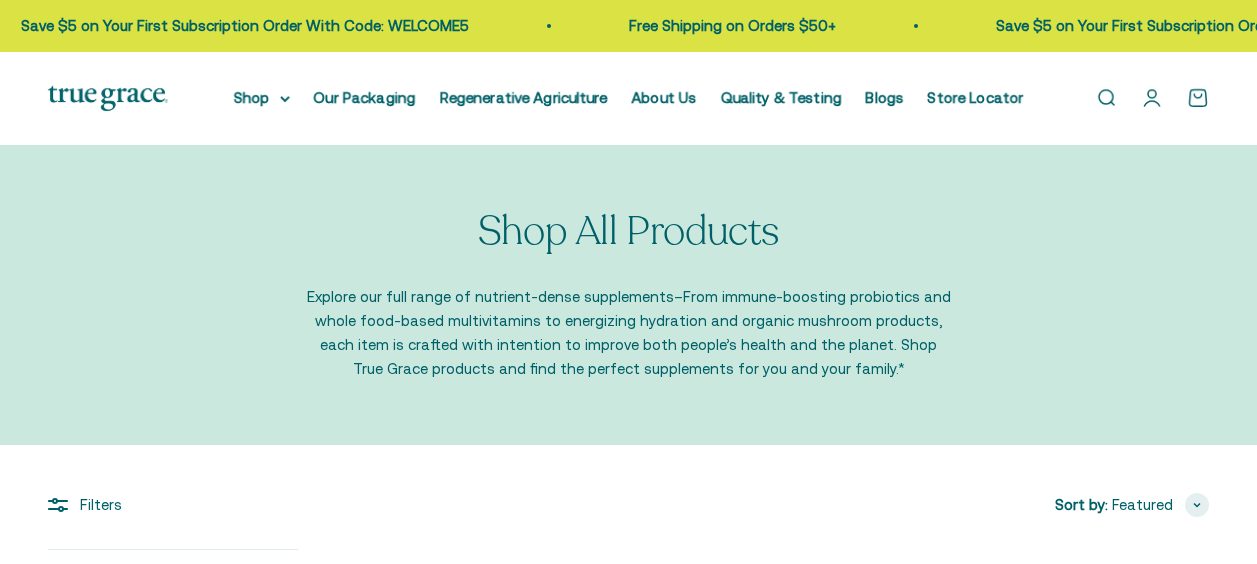 scroll, scrollTop: 0, scrollLeft: 0, axis: both 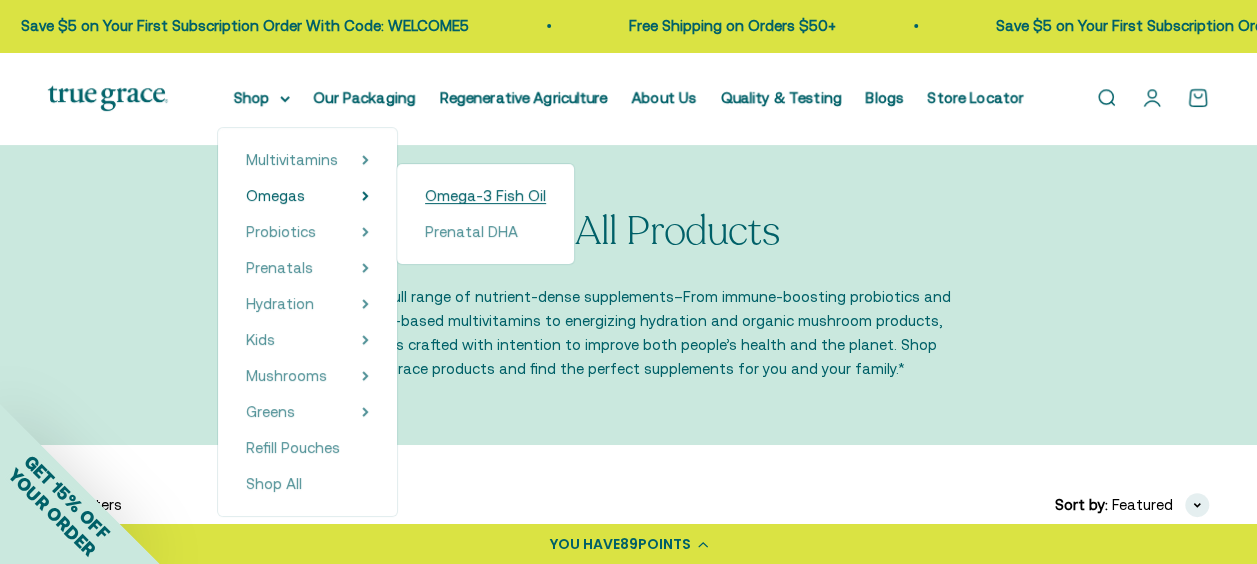click on "Omega-3 Fish Oil" at bounding box center (485, 195) 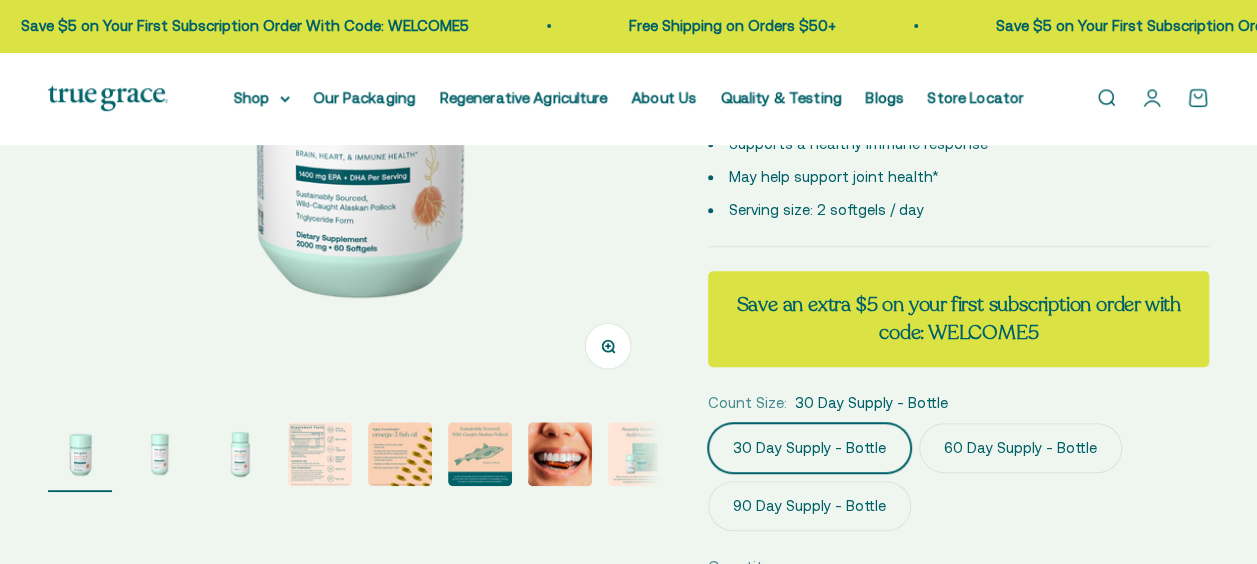 scroll, scrollTop: 0, scrollLeft: 0, axis: both 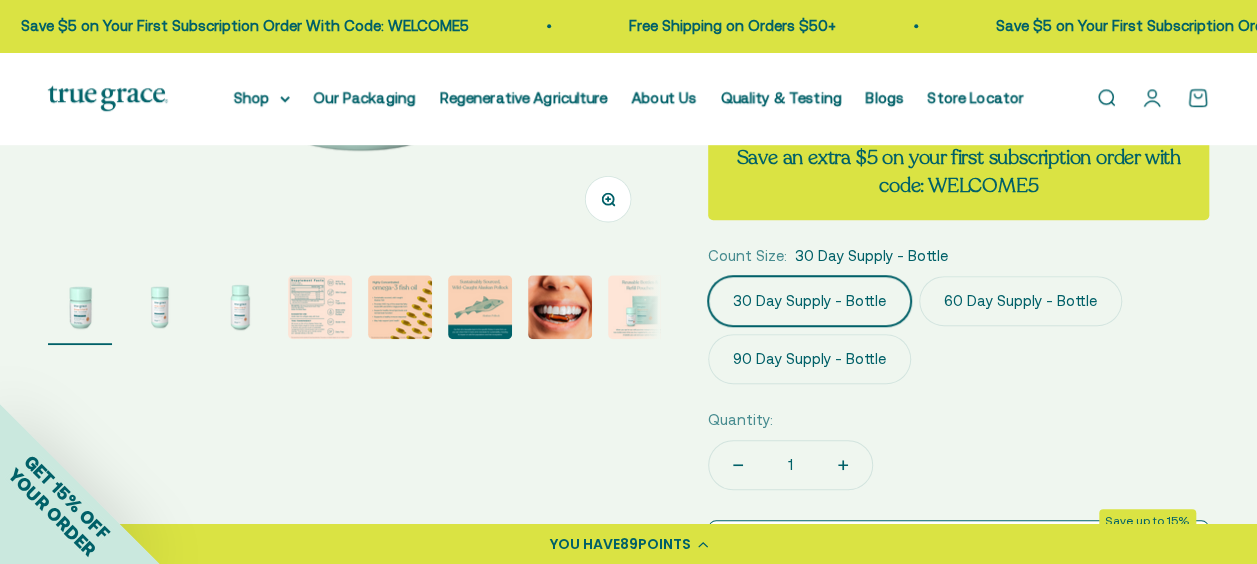 click on "90 Day Supply - Bottle" 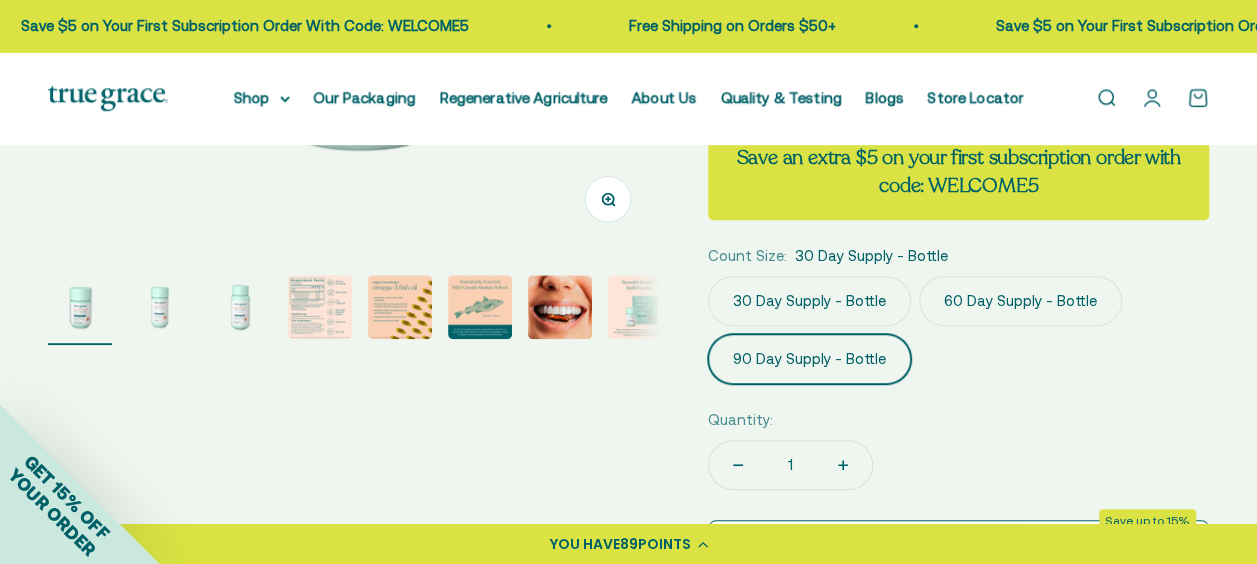 scroll, scrollTop: 0, scrollLeft: 1248, axis: horizontal 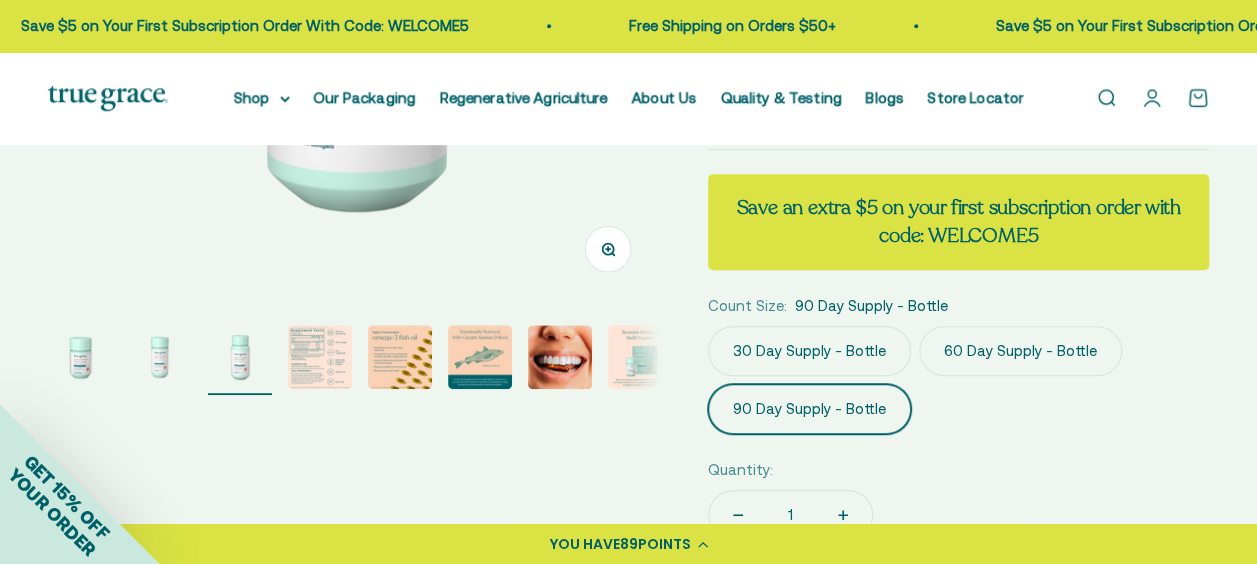 click on "60 Day Supply - Bottle" 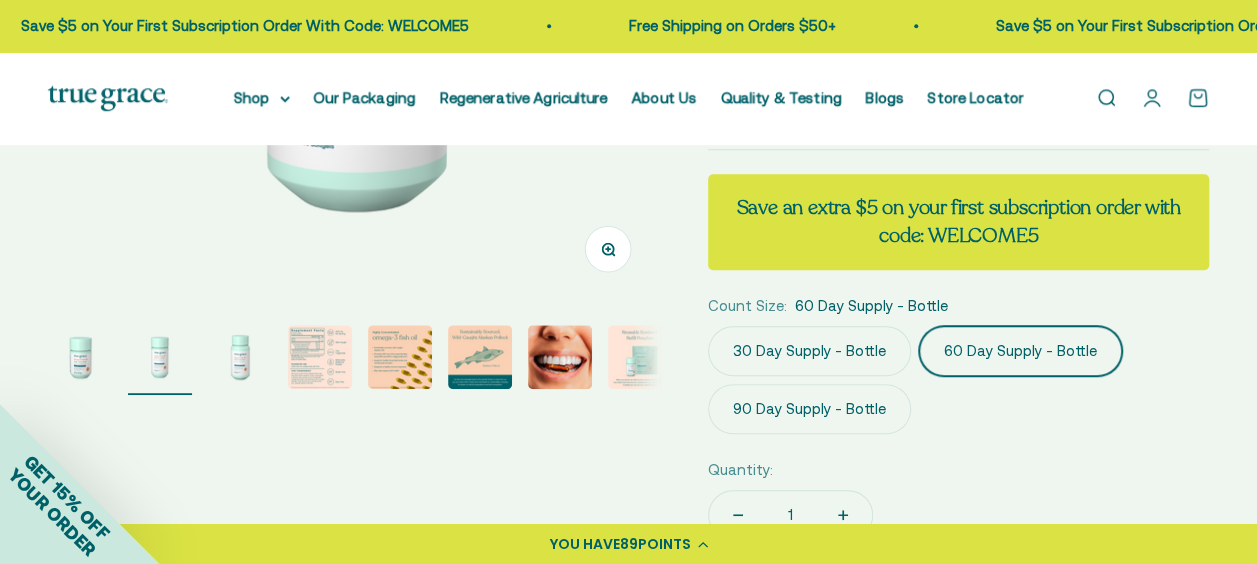 scroll, scrollTop: 0, scrollLeft: 624, axis: horizontal 